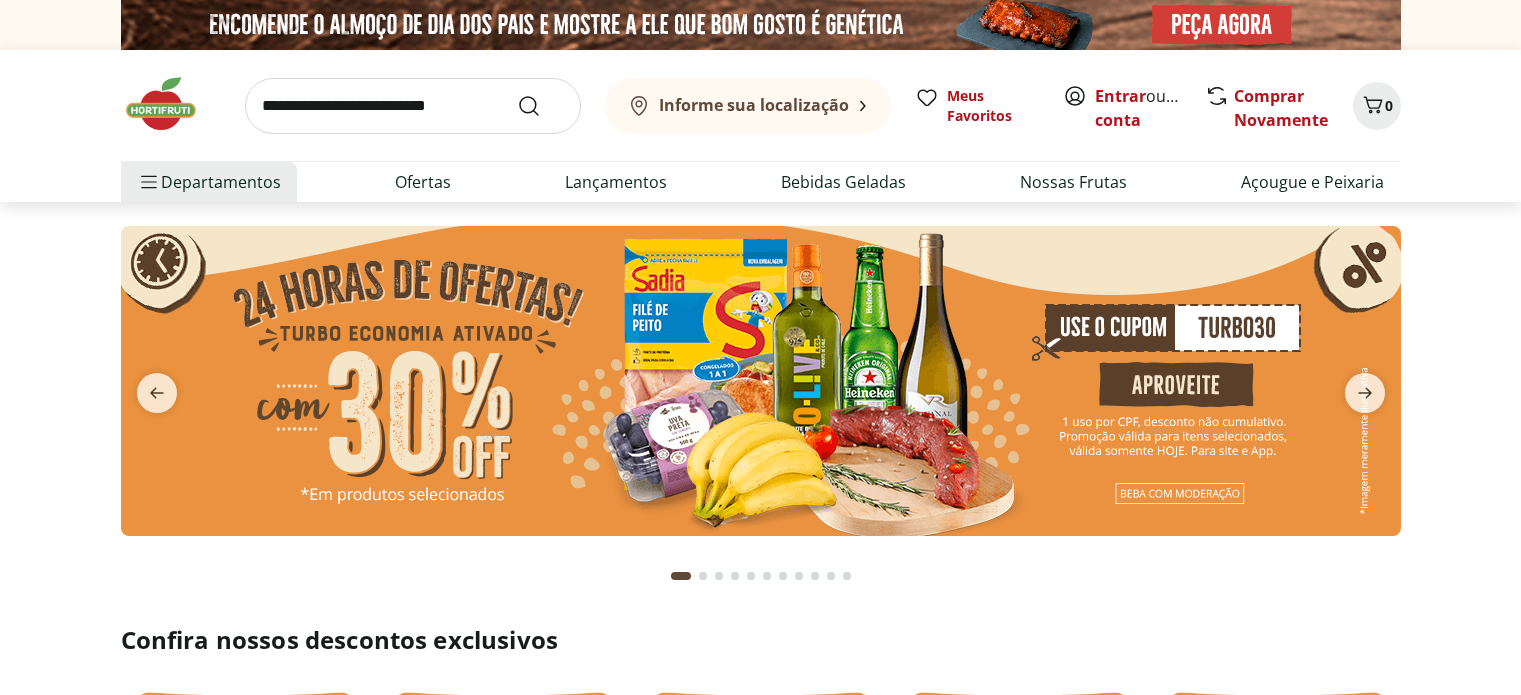 scroll, scrollTop: 0, scrollLeft: 0, axis: both 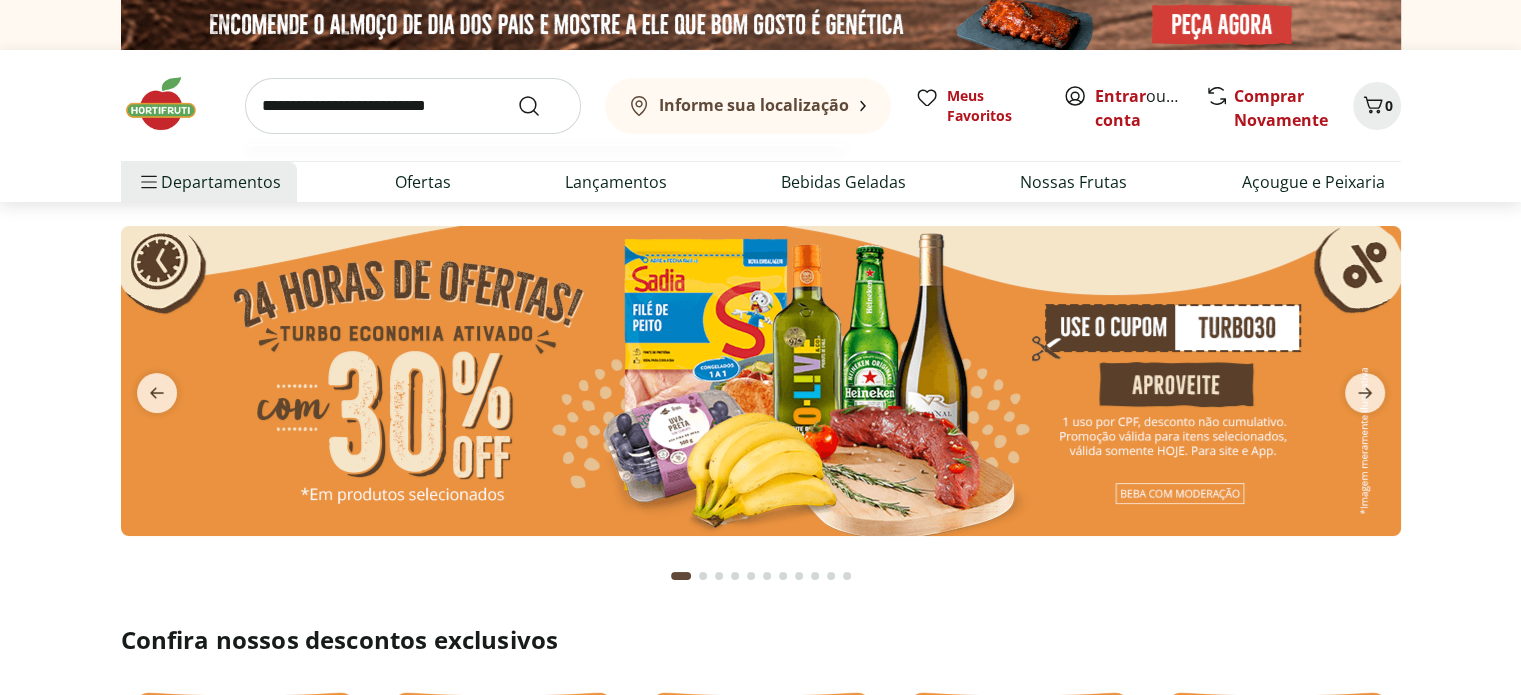 click at bounding box center (413, 106) 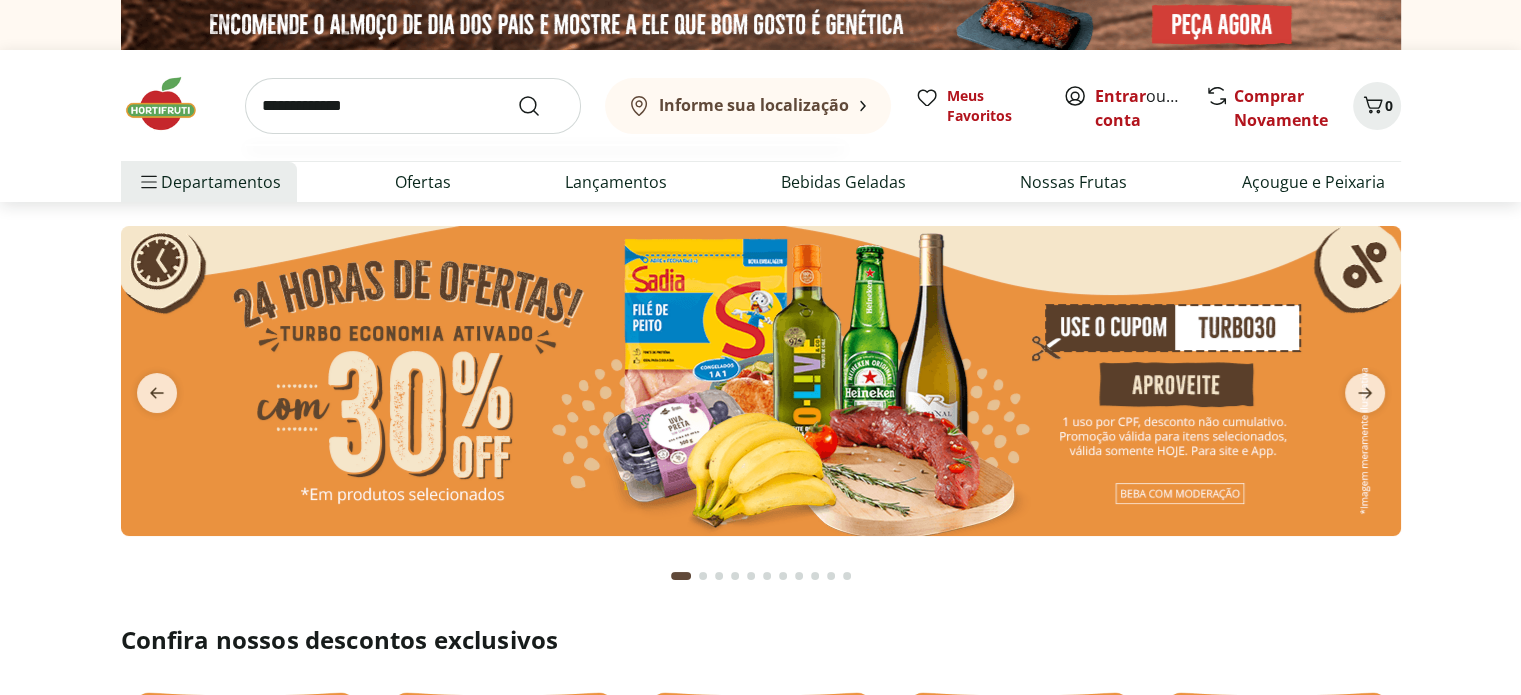 type on "**********" 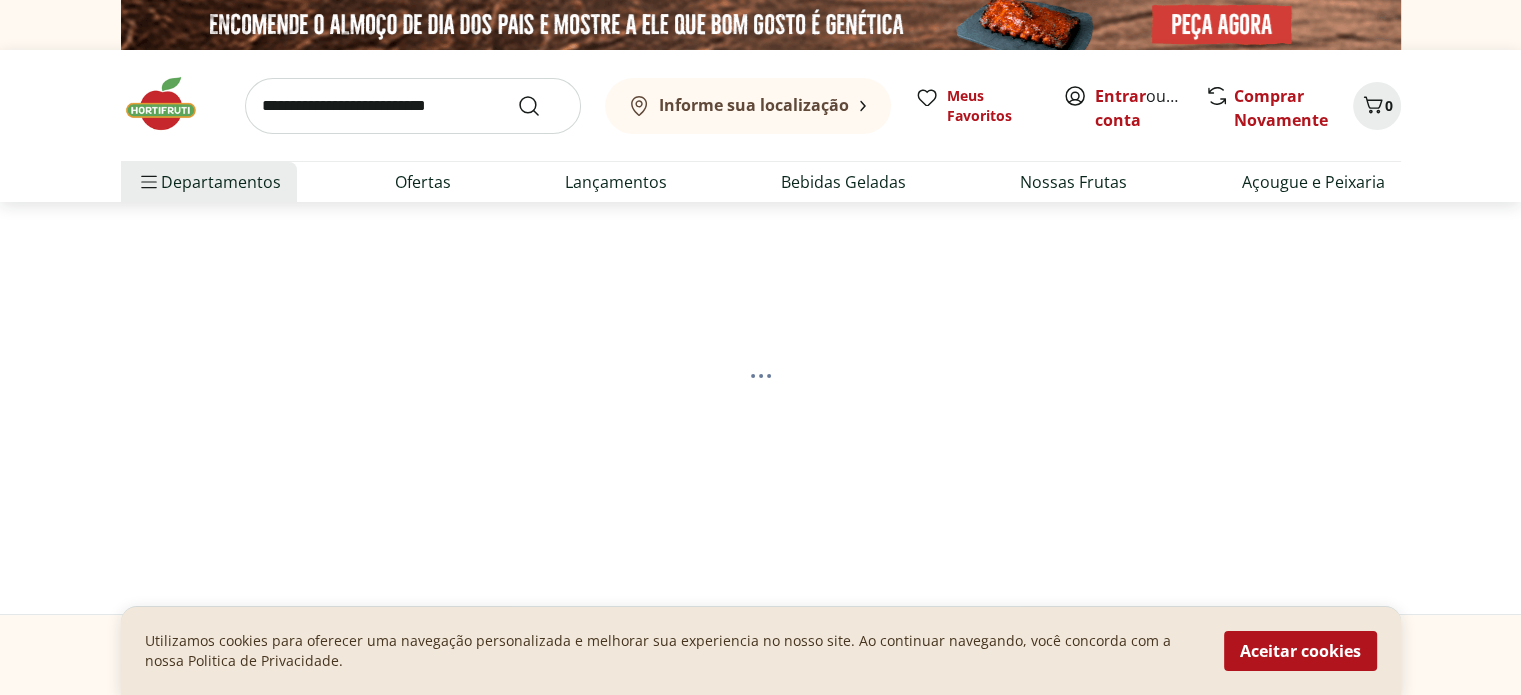 click on "Informe sua localização" at bounding box center (748, 106) 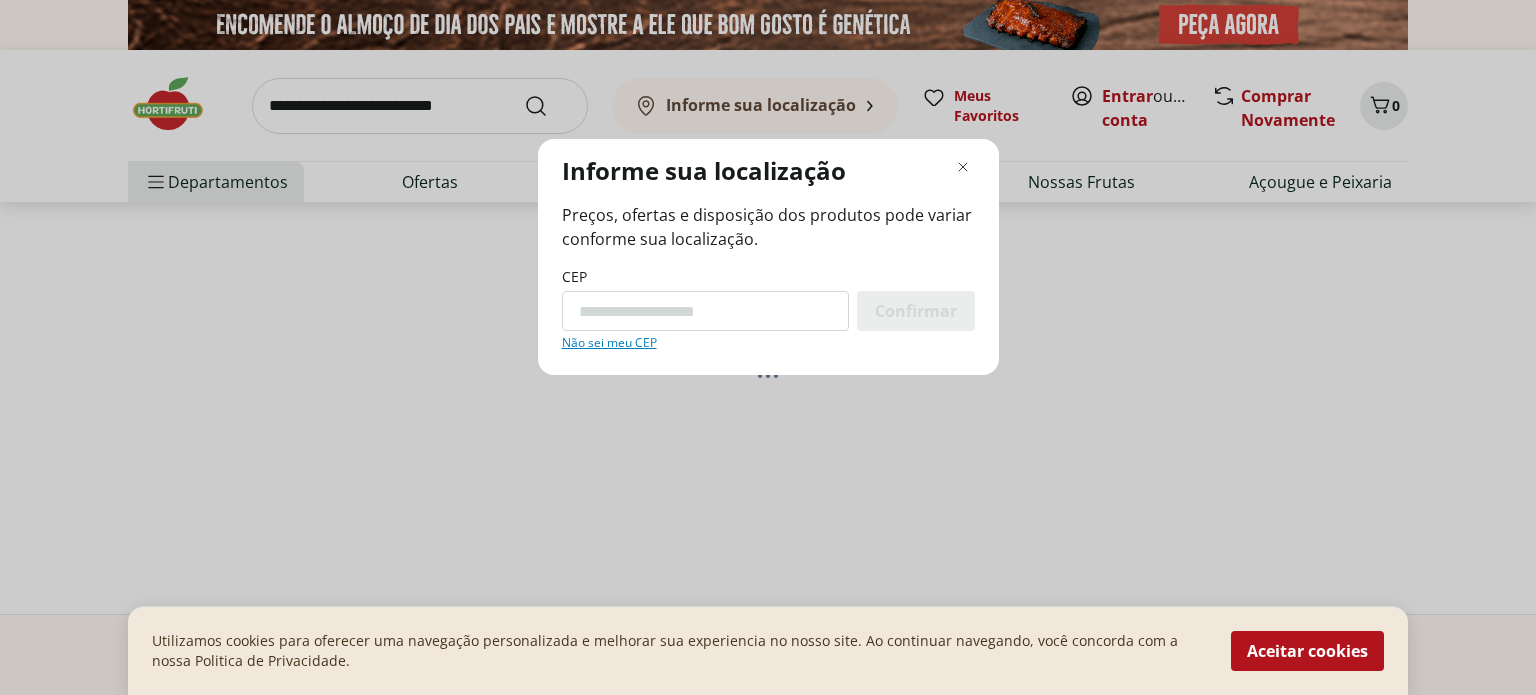 type on "*" 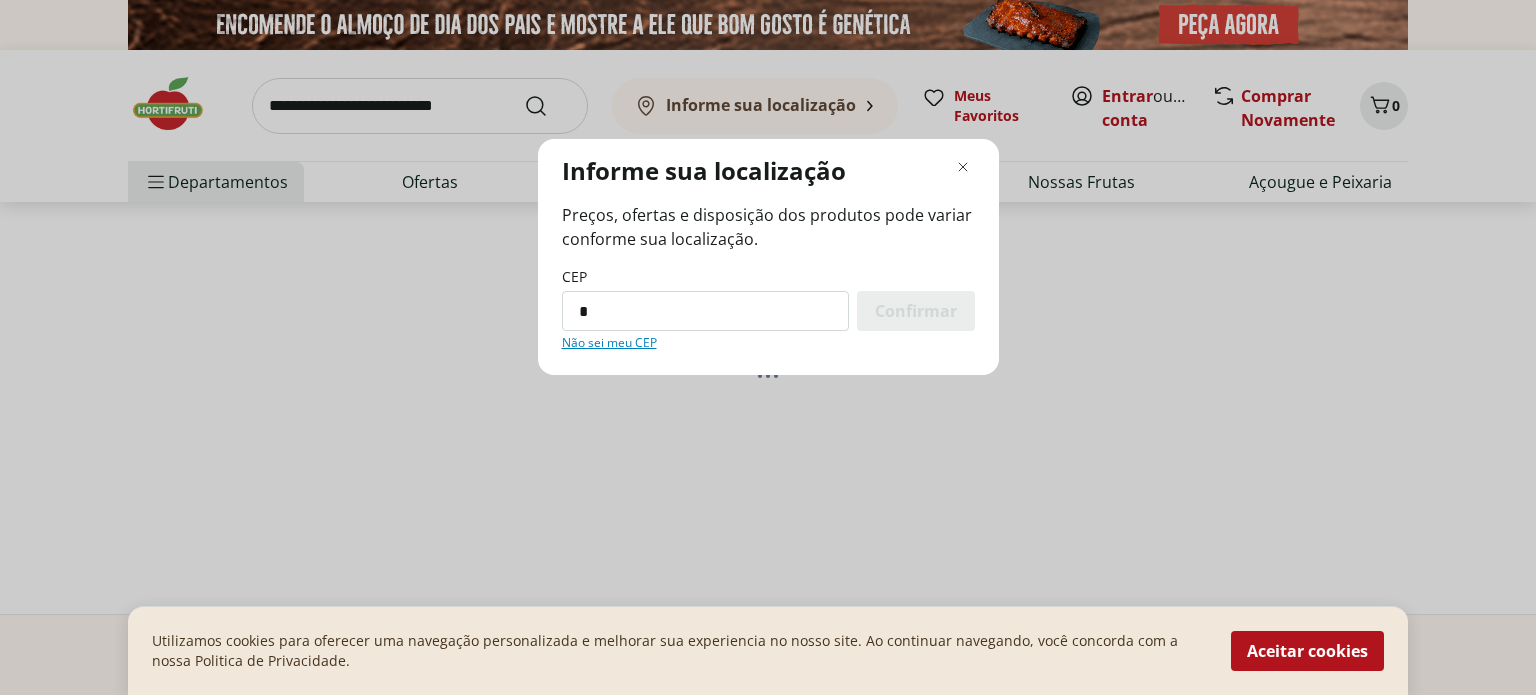 select on "**********" 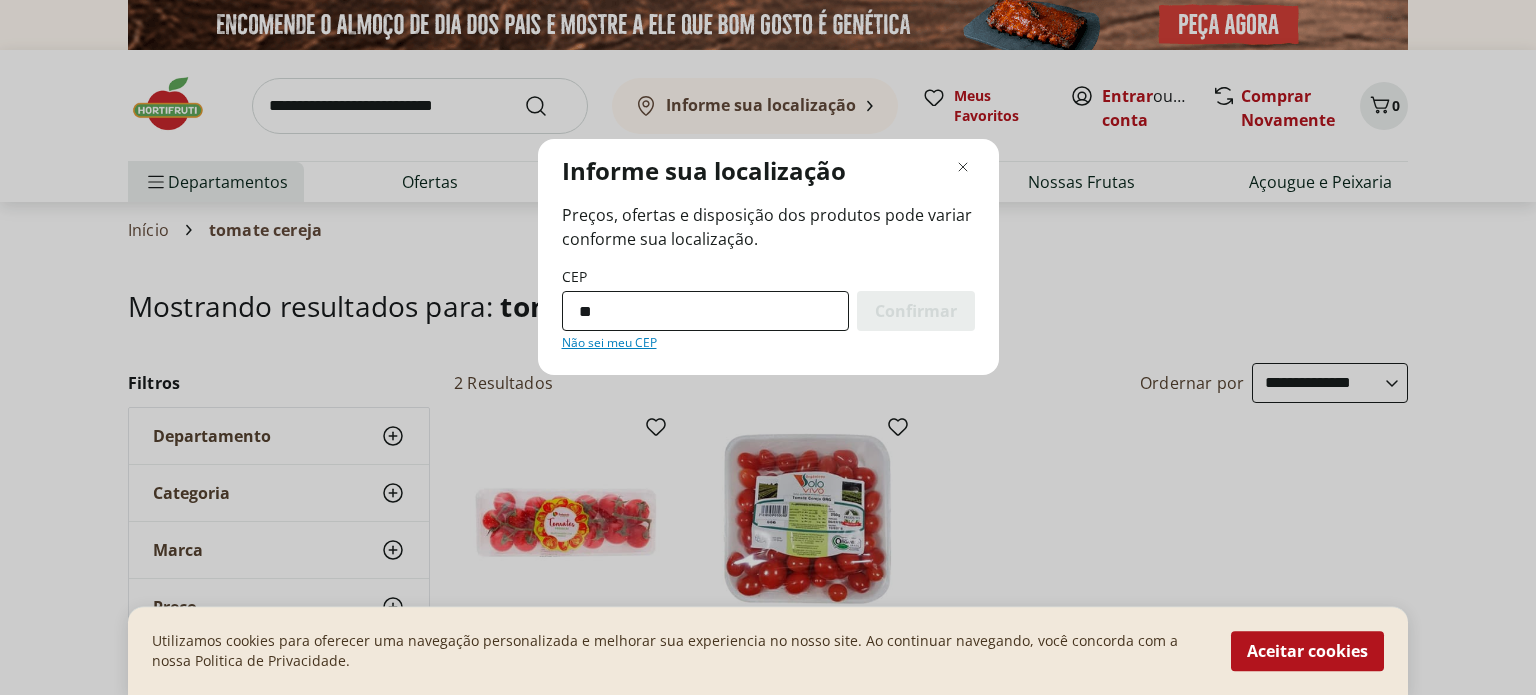 type on "*********" 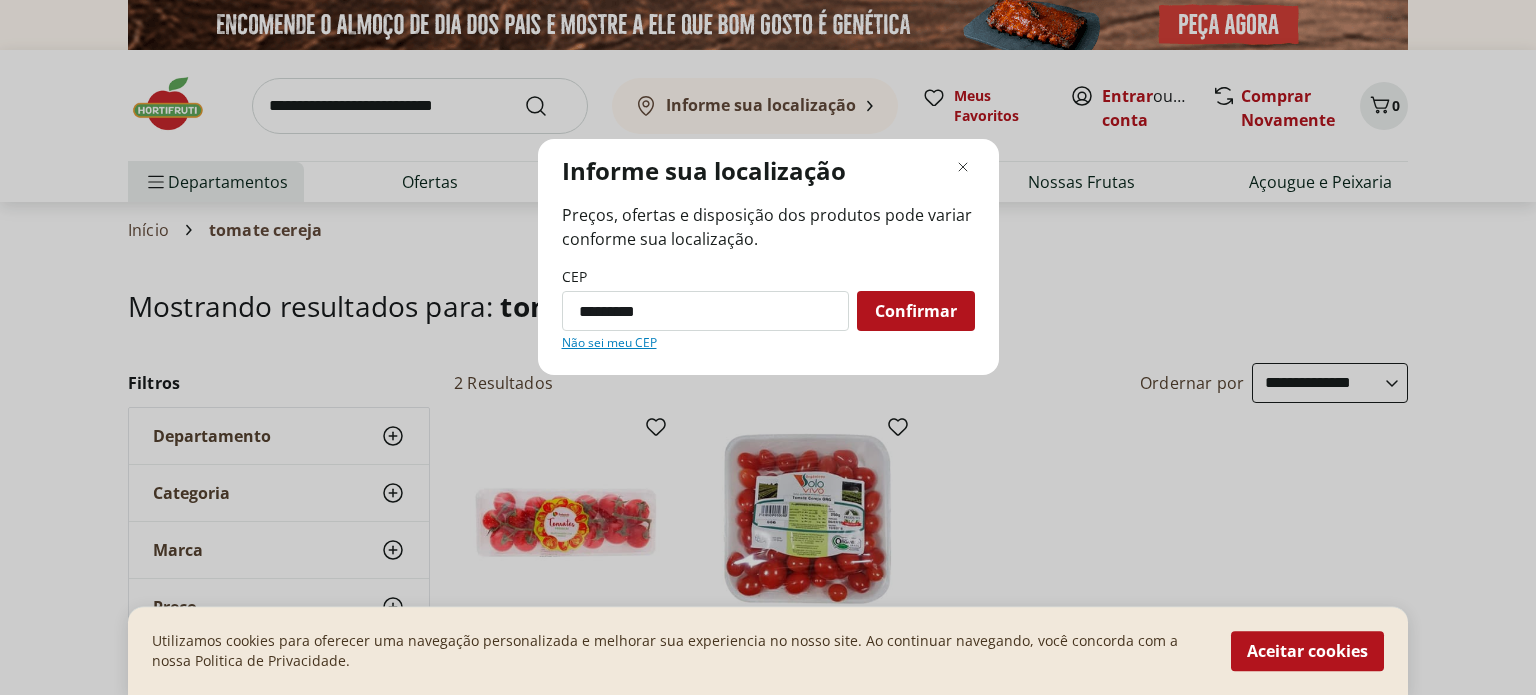 click on "Confirmar" at bounding box center [916, 311] 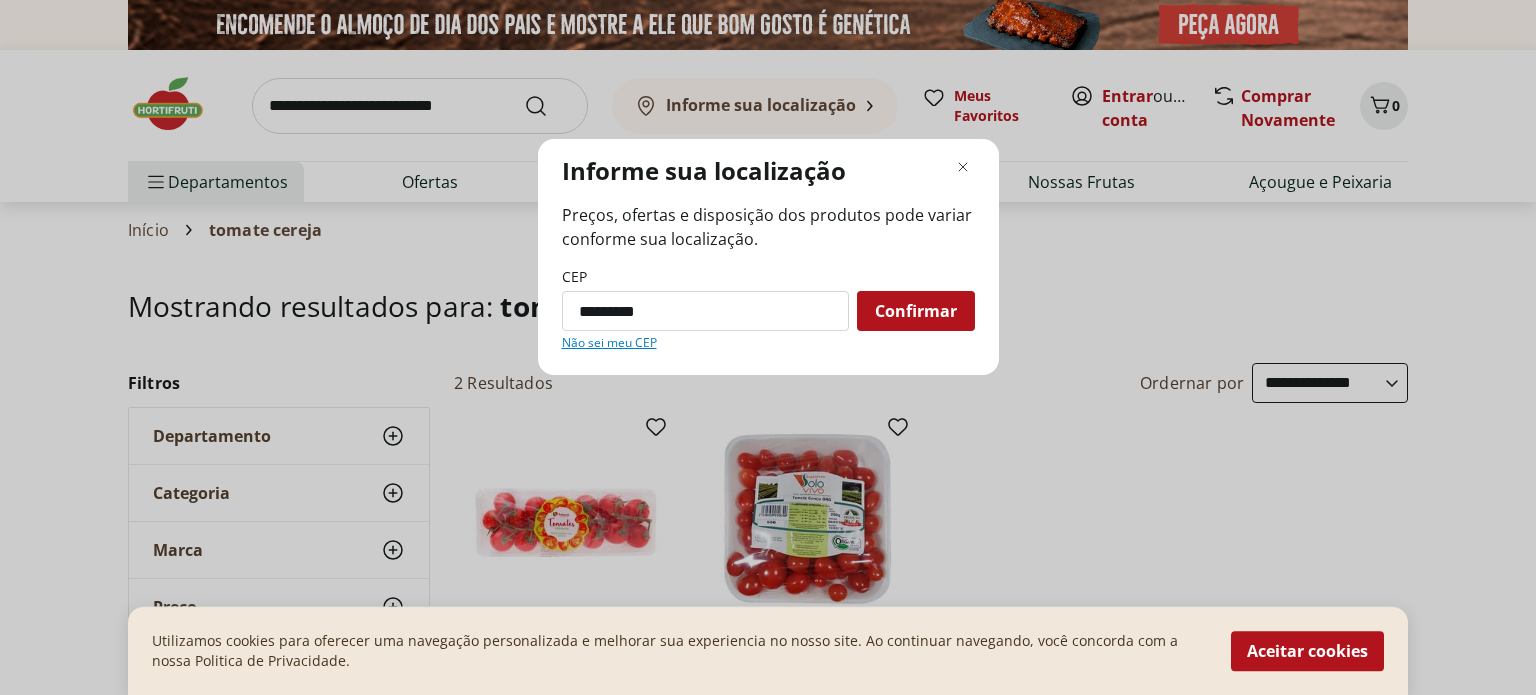 click on "Confirmar" at bounding box center (916, 311) 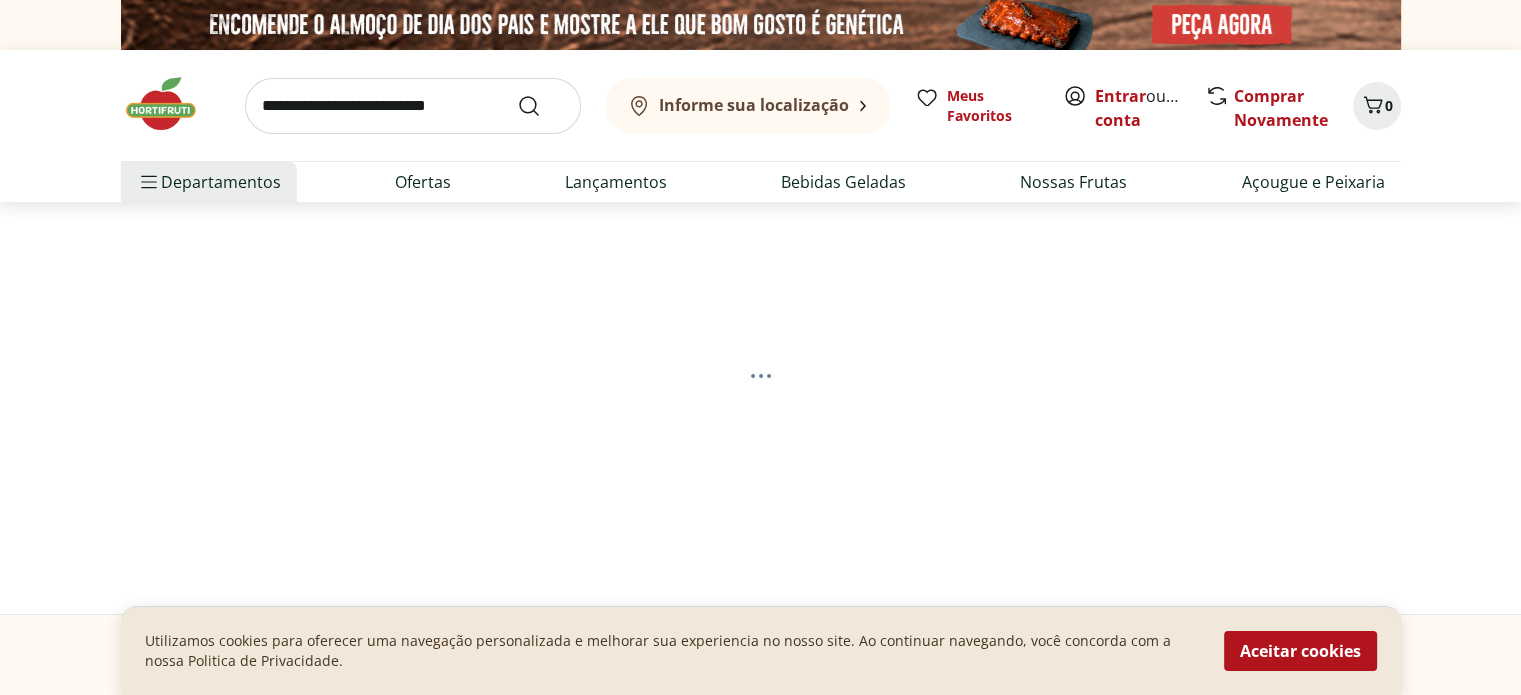 select on "**********" 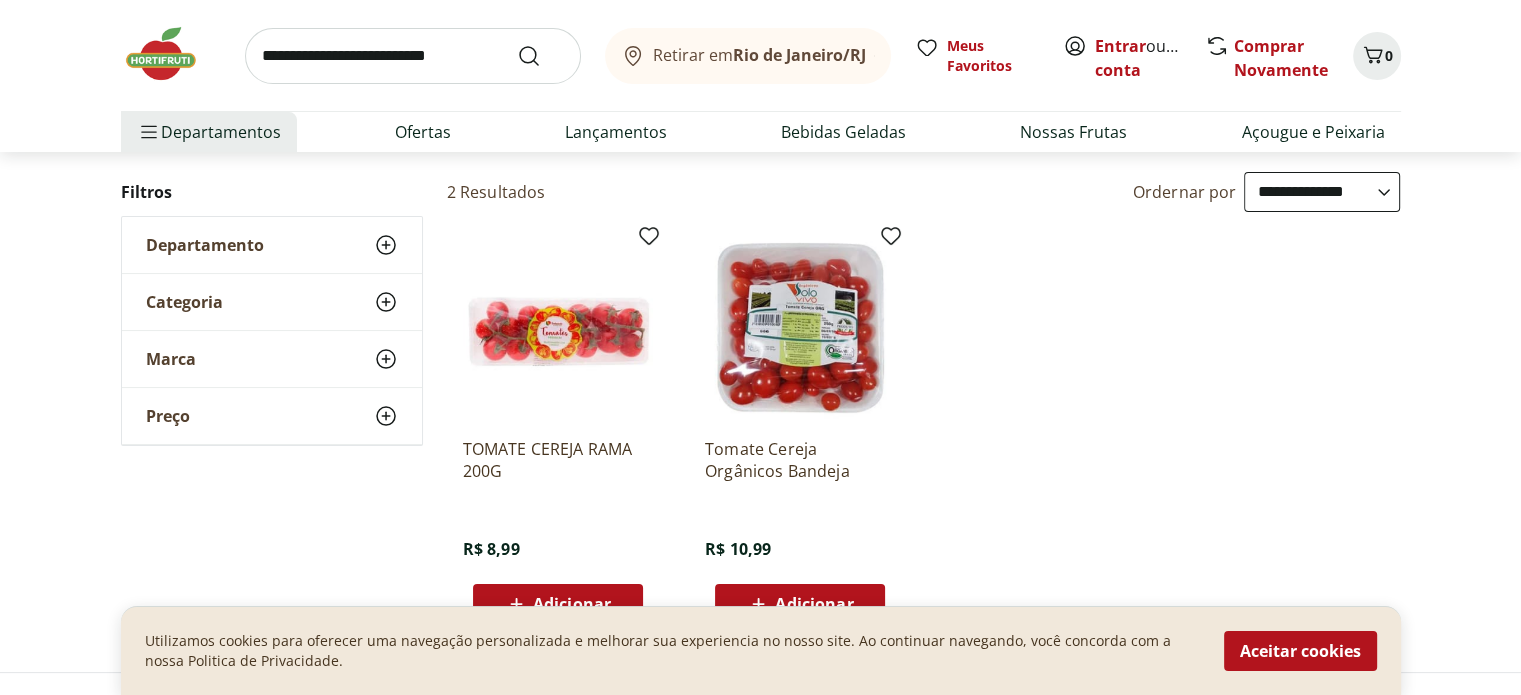 scroll, scrollTop: 206, scrollLeft: 0, axis: vertical 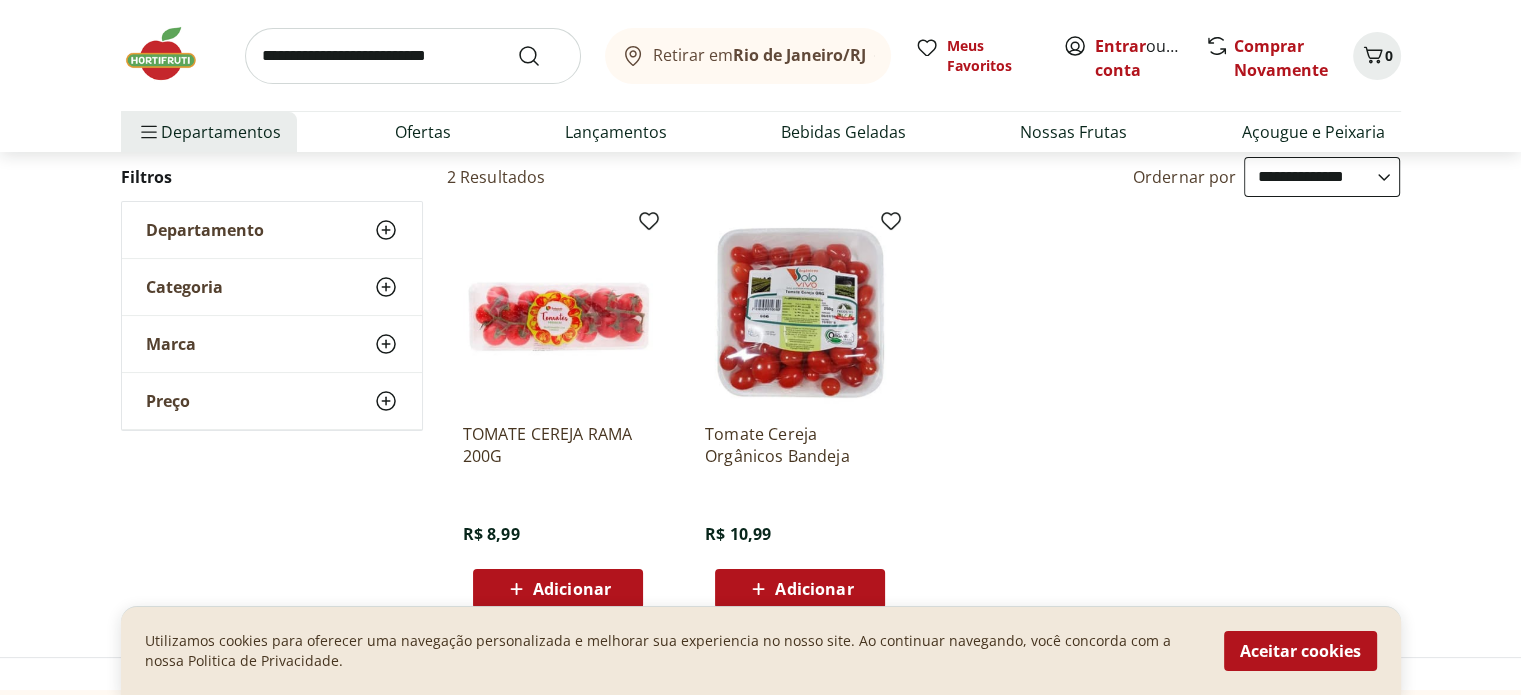 click at bounding box center (800, 312) 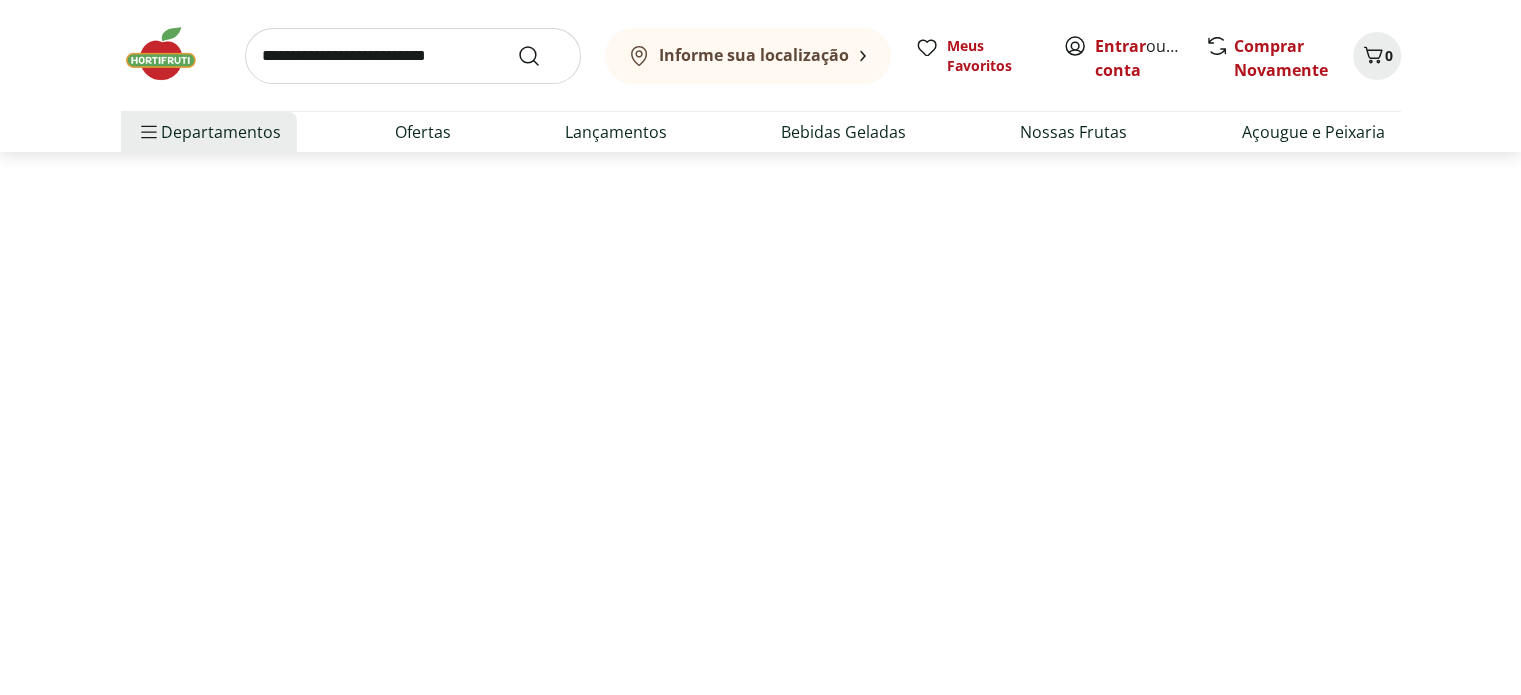 scroll, scrollTop: 0, scrollLeft: 0, axis: both 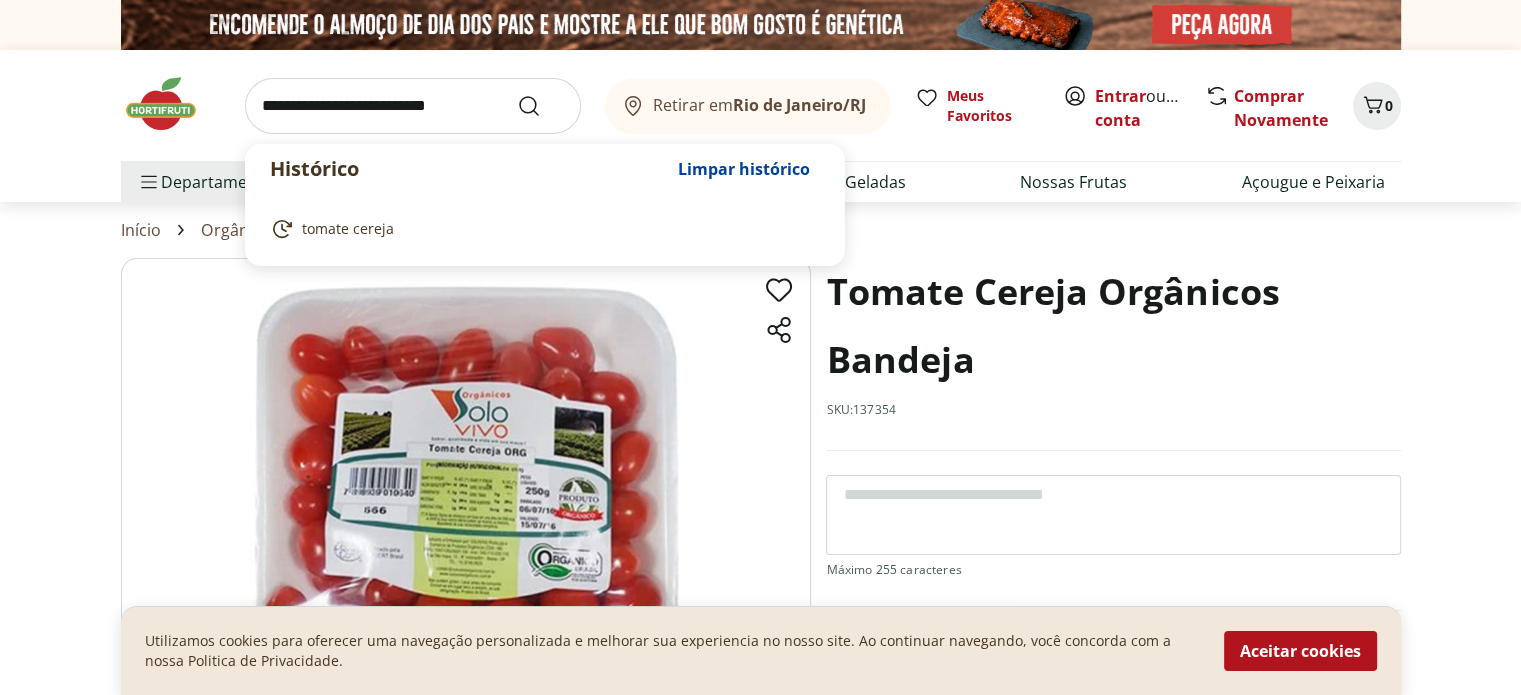 click at bounding box center [413, 106] 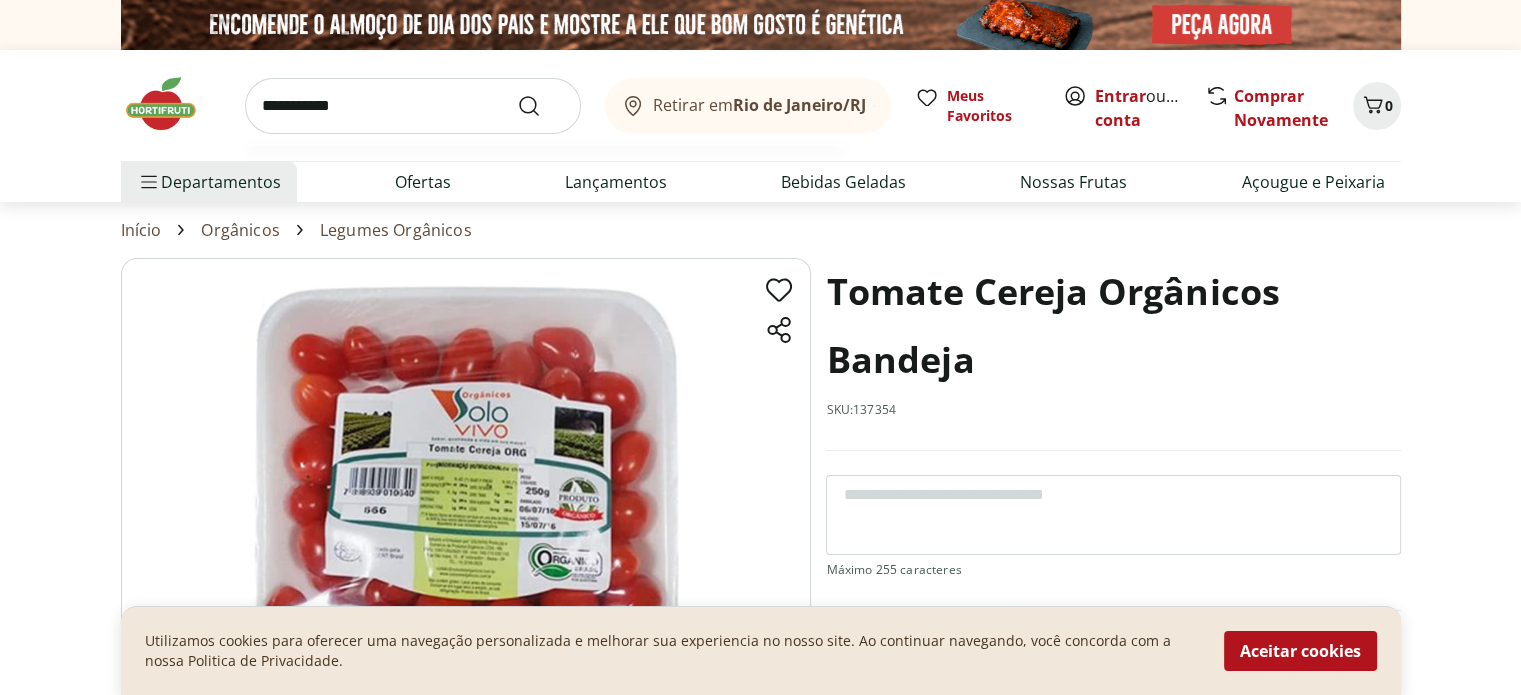 type on "**********" 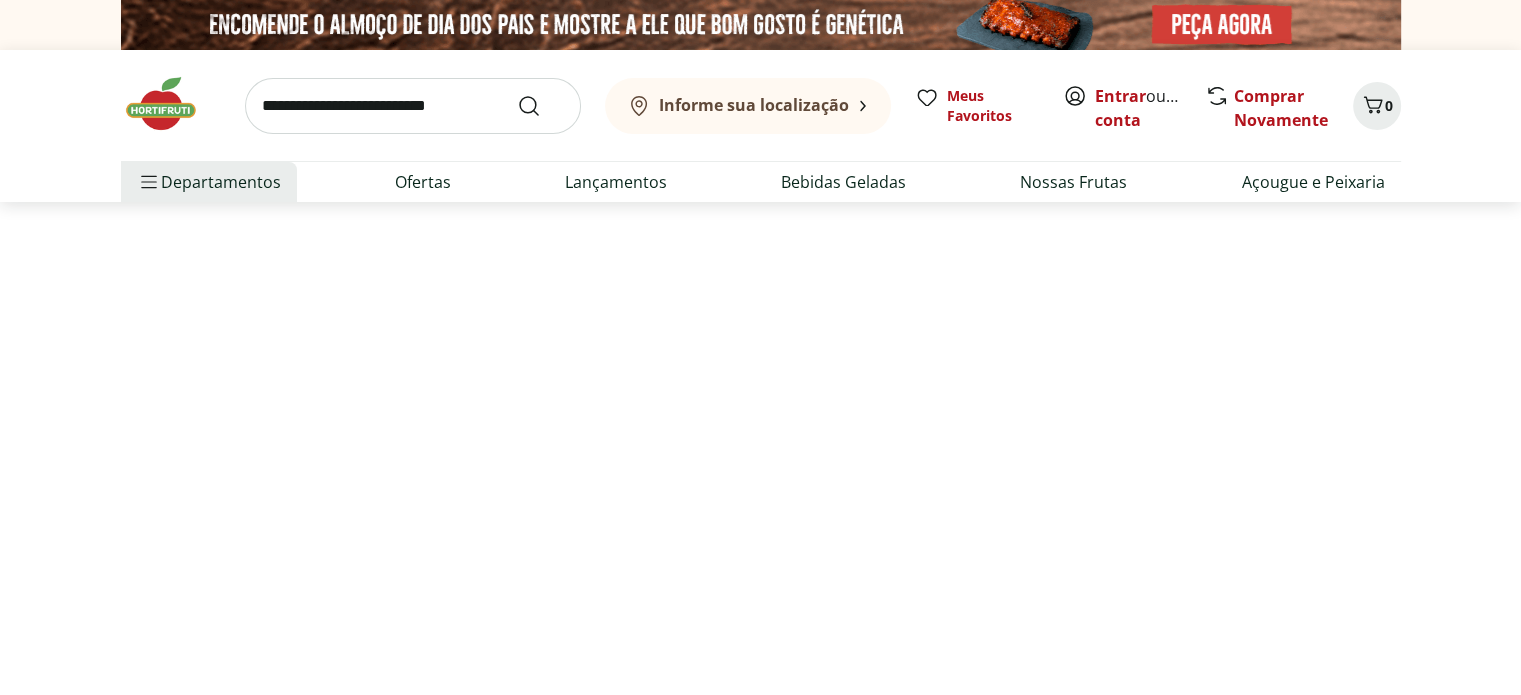 select on "**********" 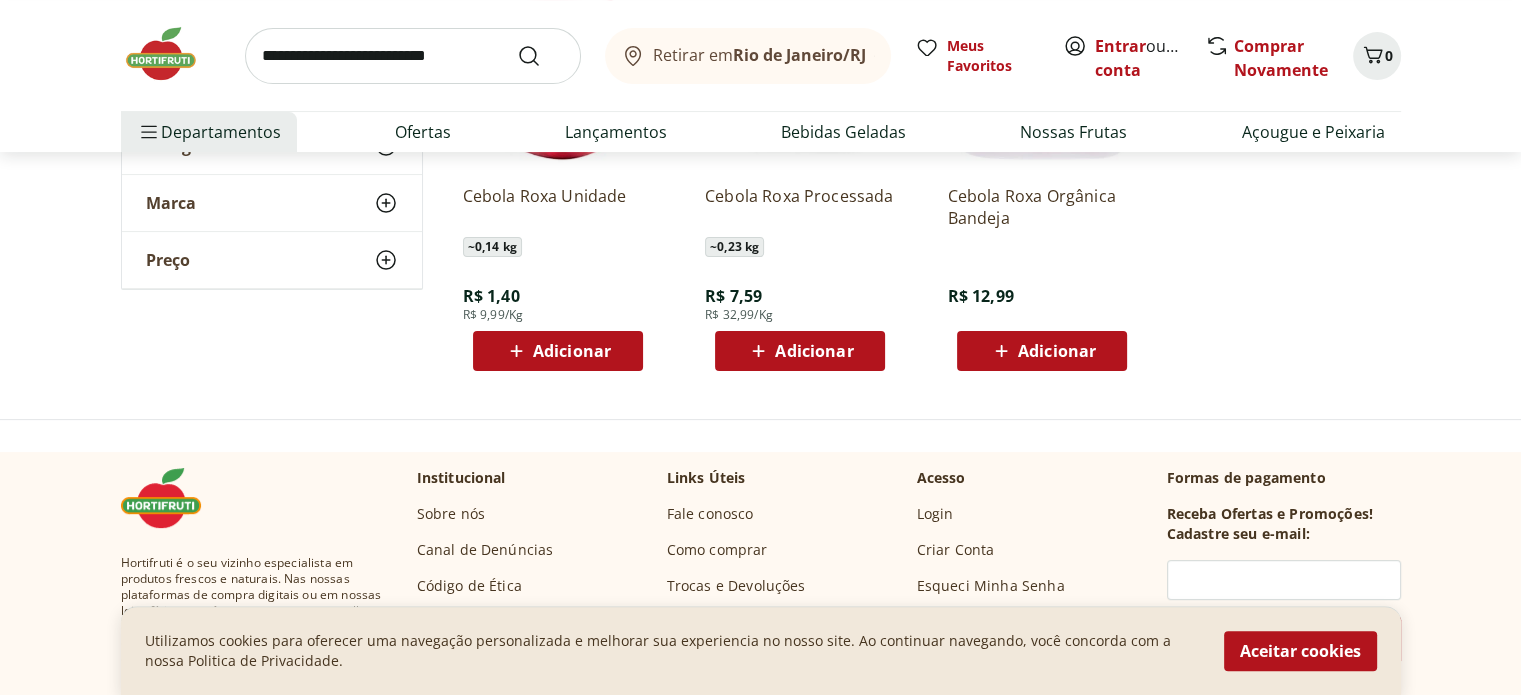 scroll, scrollTop: 466, scrollLeft: 0, axis: vertical 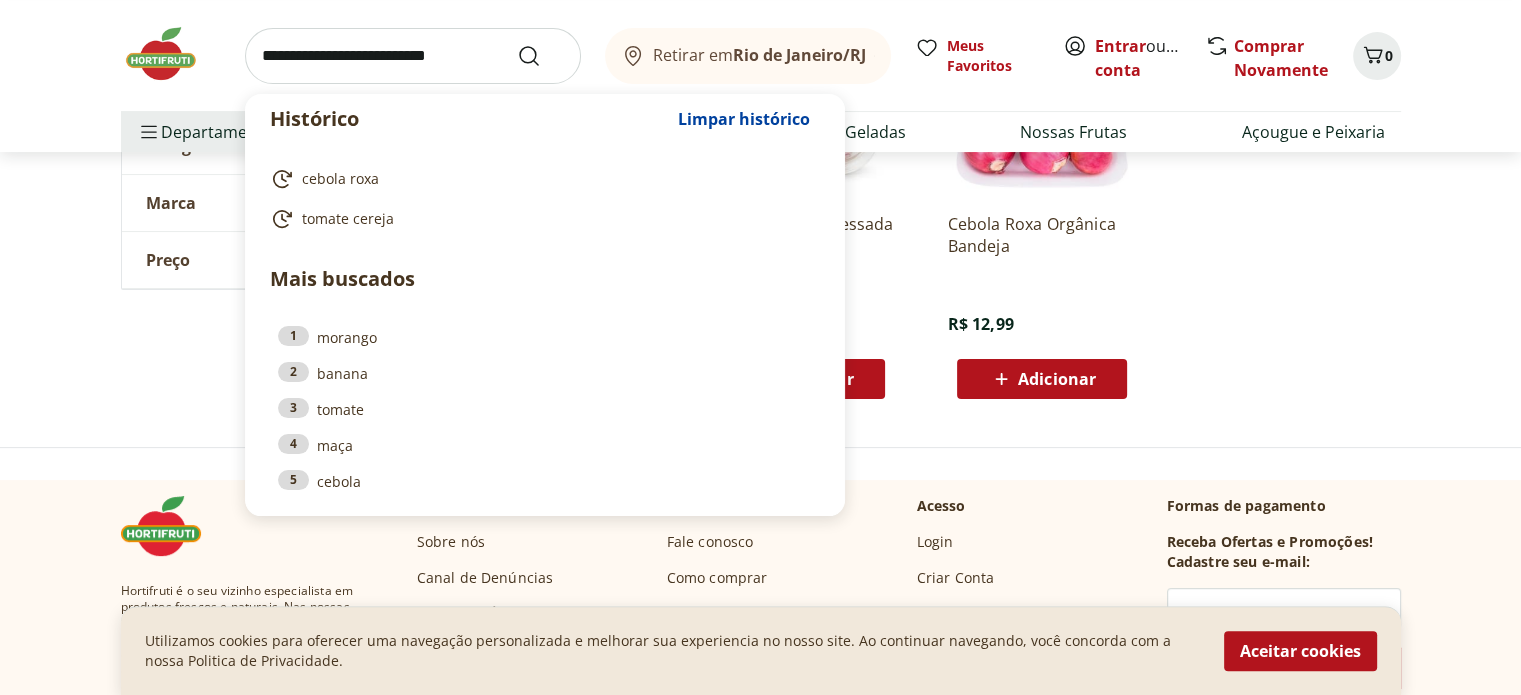 click at bounding box center (413, 56) 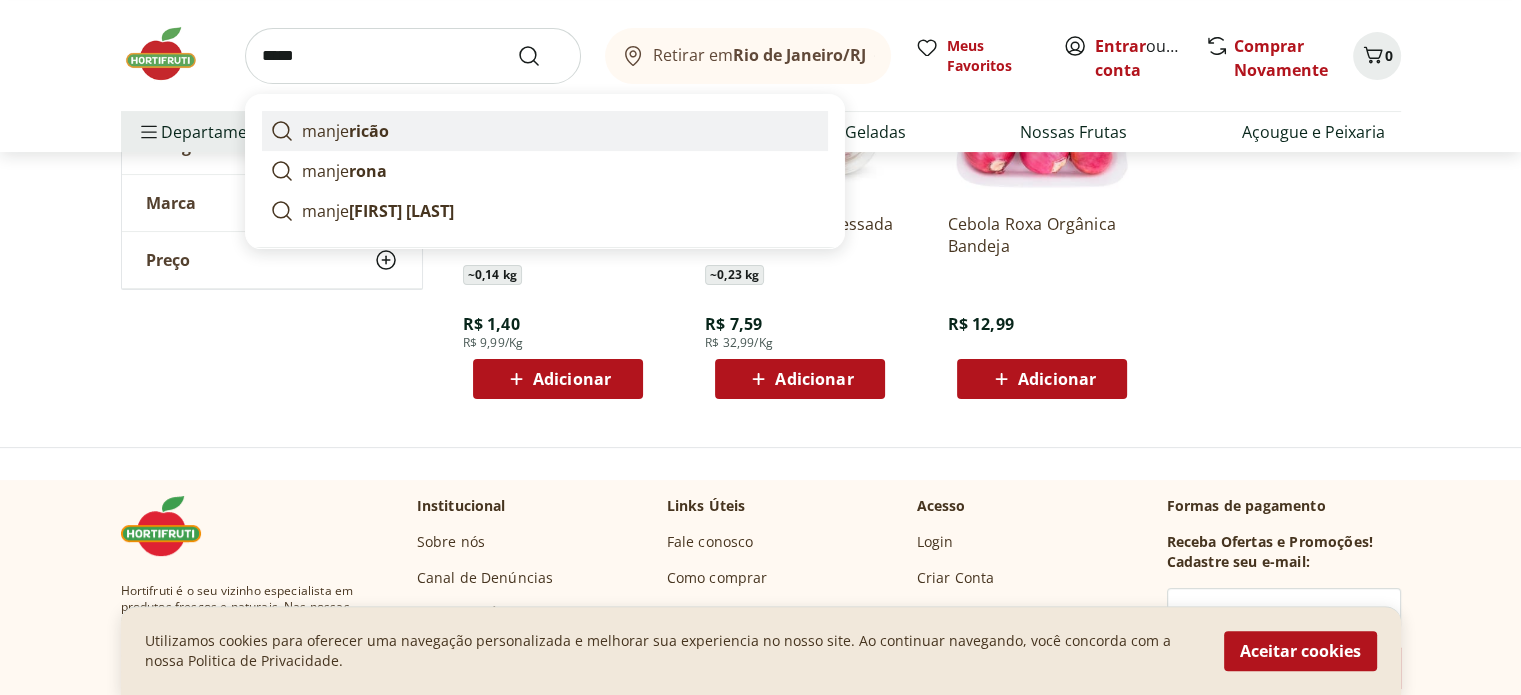 click on "ricão" at bounding box center [369, 131] 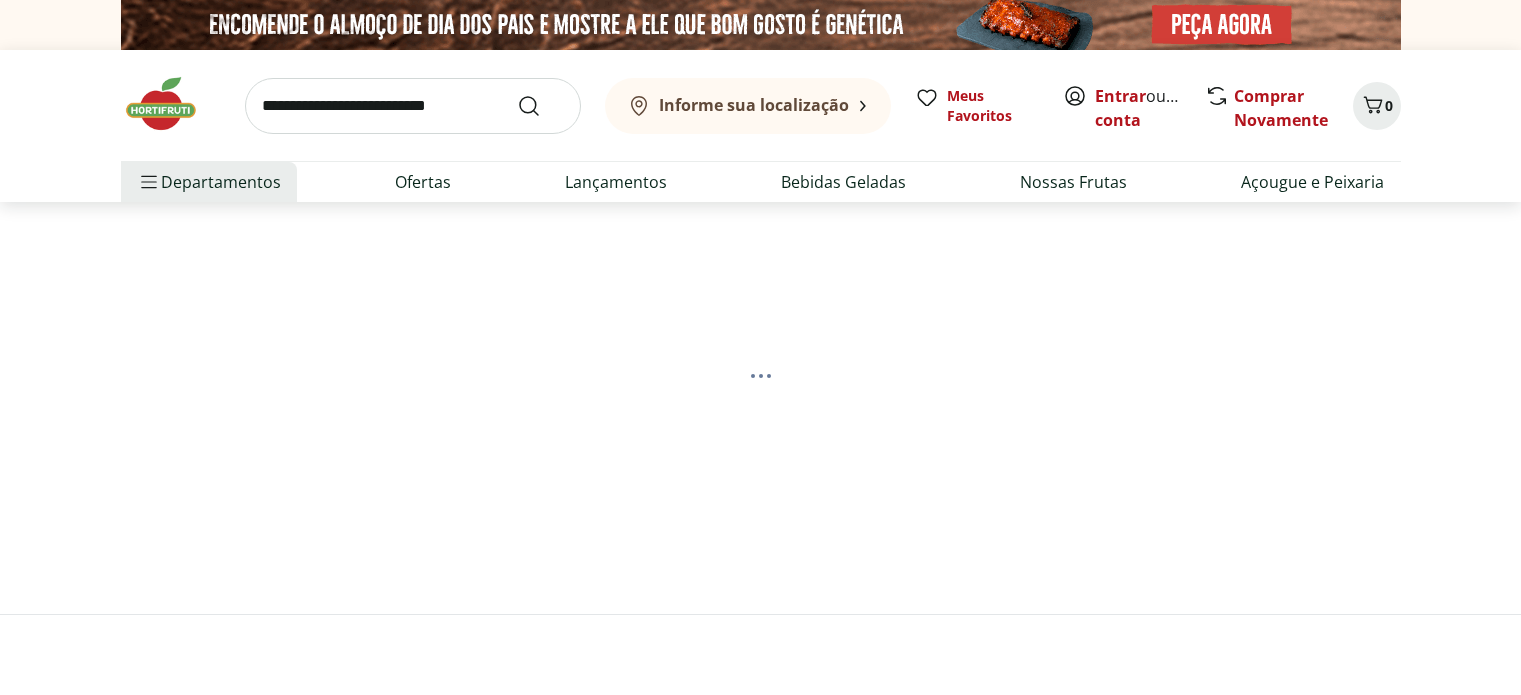 scroll, scrollTop: 0, scrollLeft: 0, axis: both 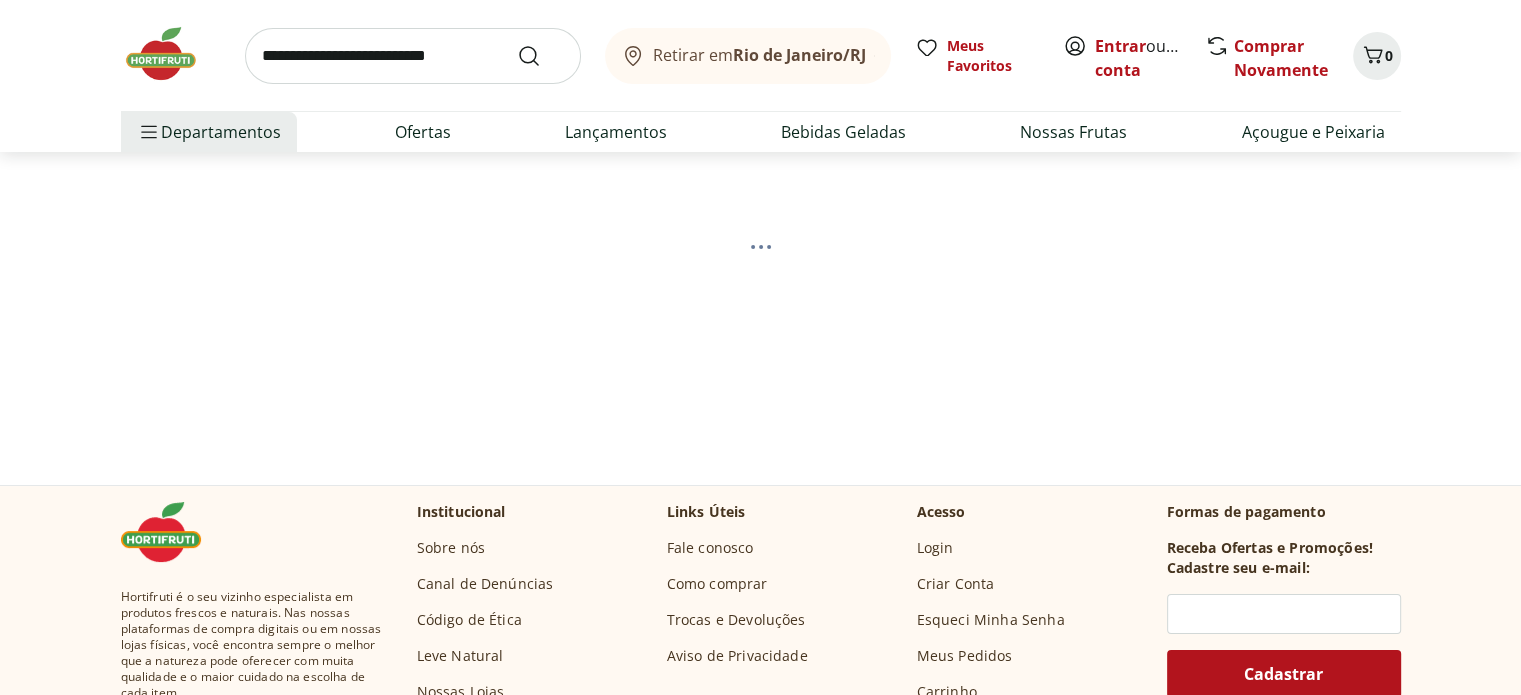 select on "**********" 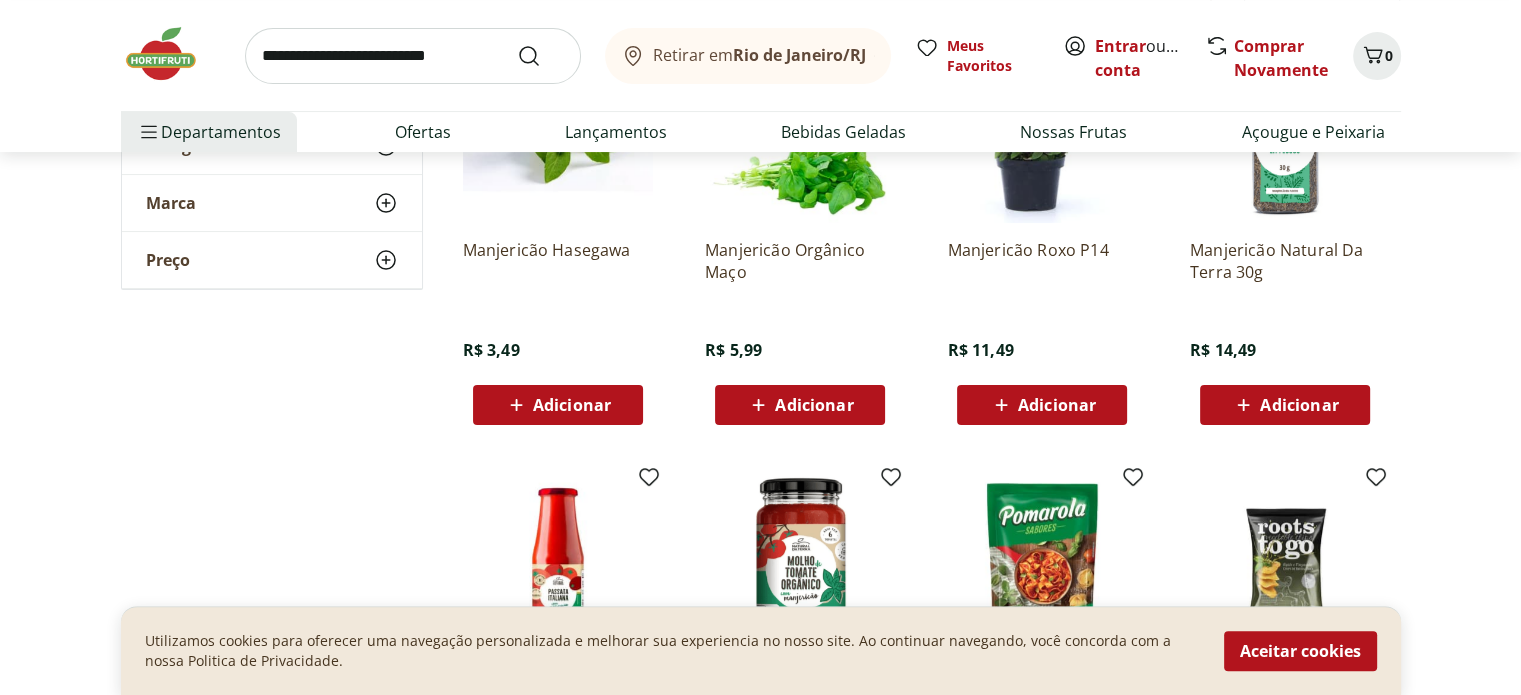 scroll, scrollTop: 385, scrollLeft: 0, axis: vertical 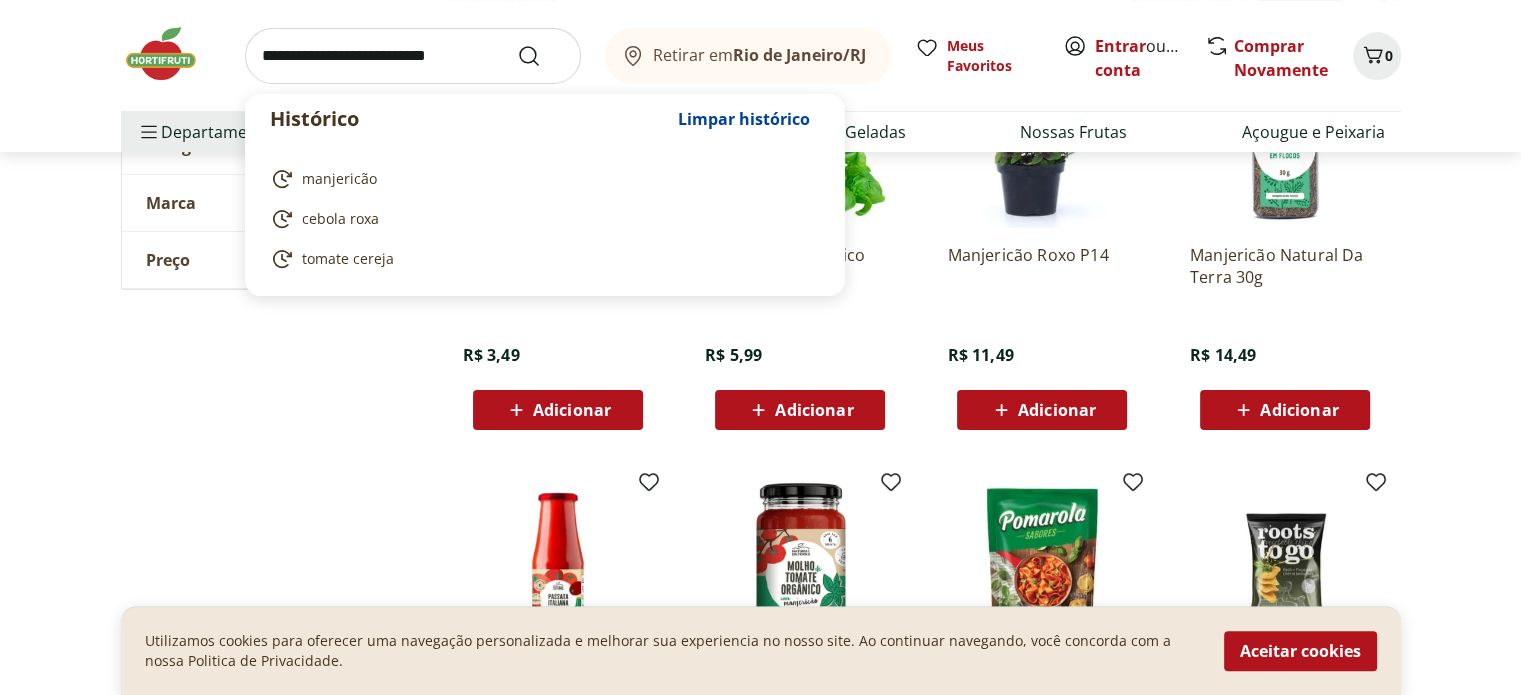click at bounding box center (413, 56) 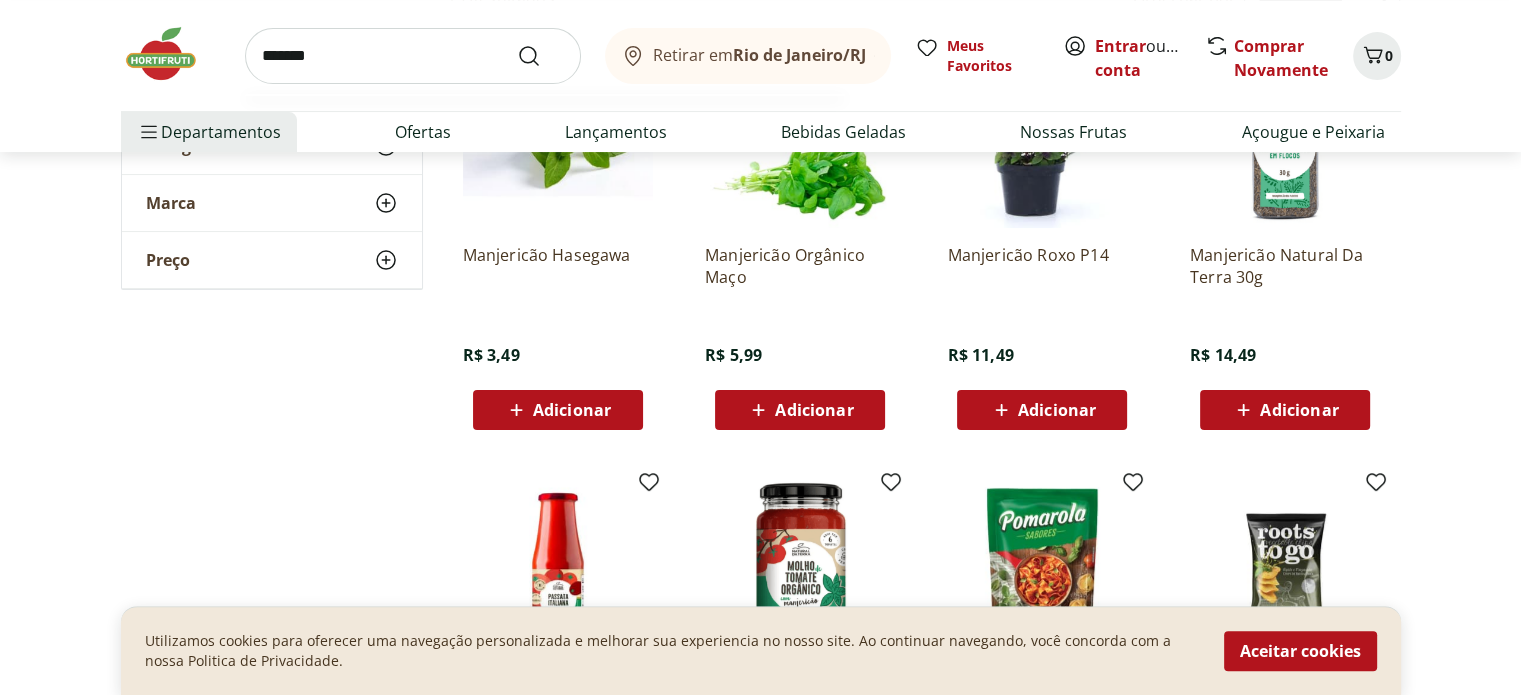 type on "*******" 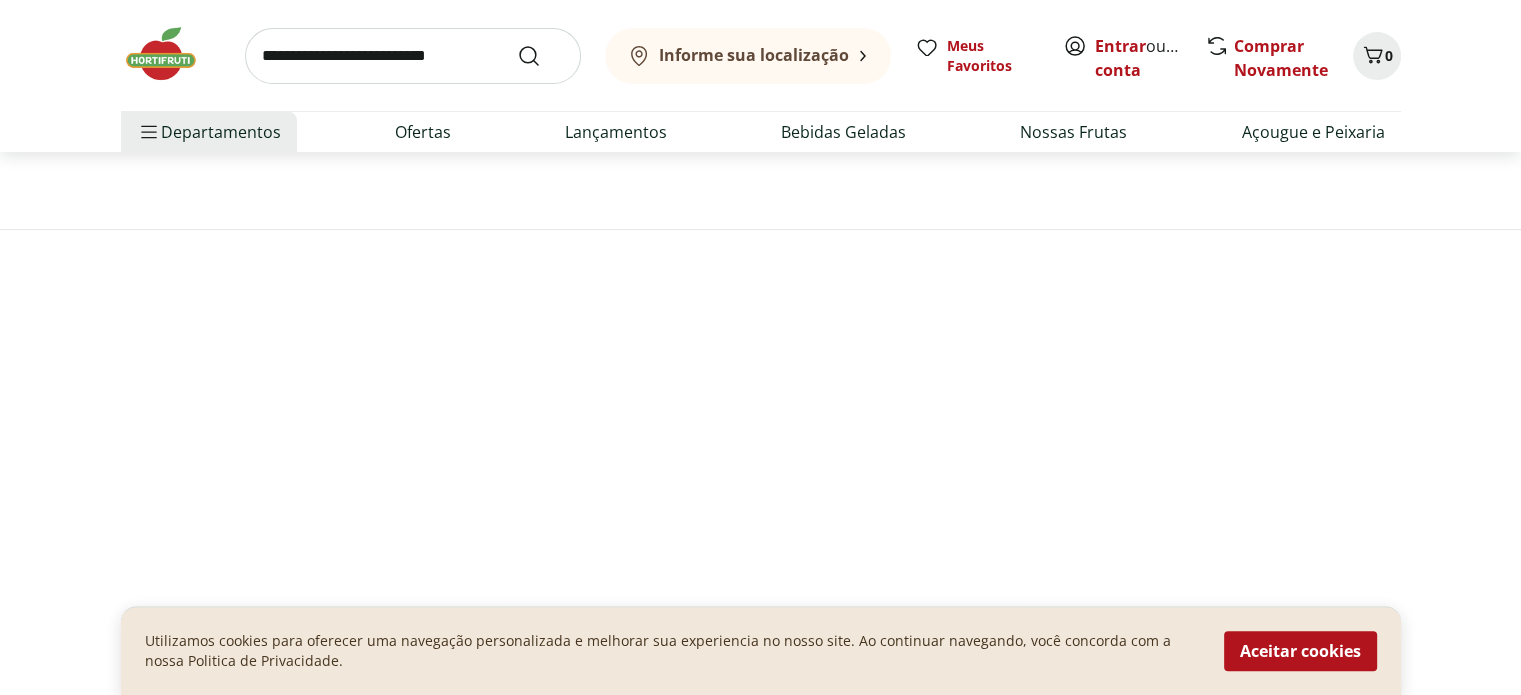 scroll, scrollTop: 0, scrollLeft: 0, axis: both 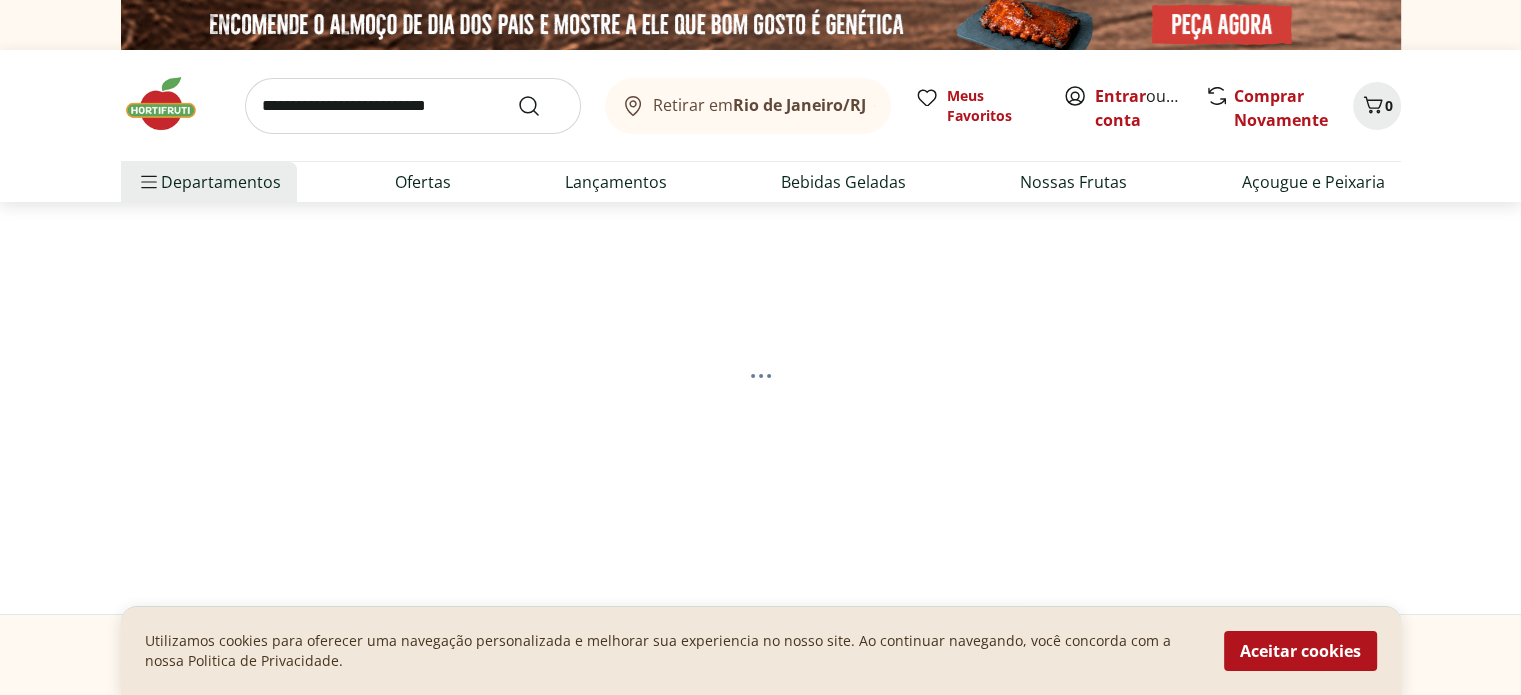 select on "**********" 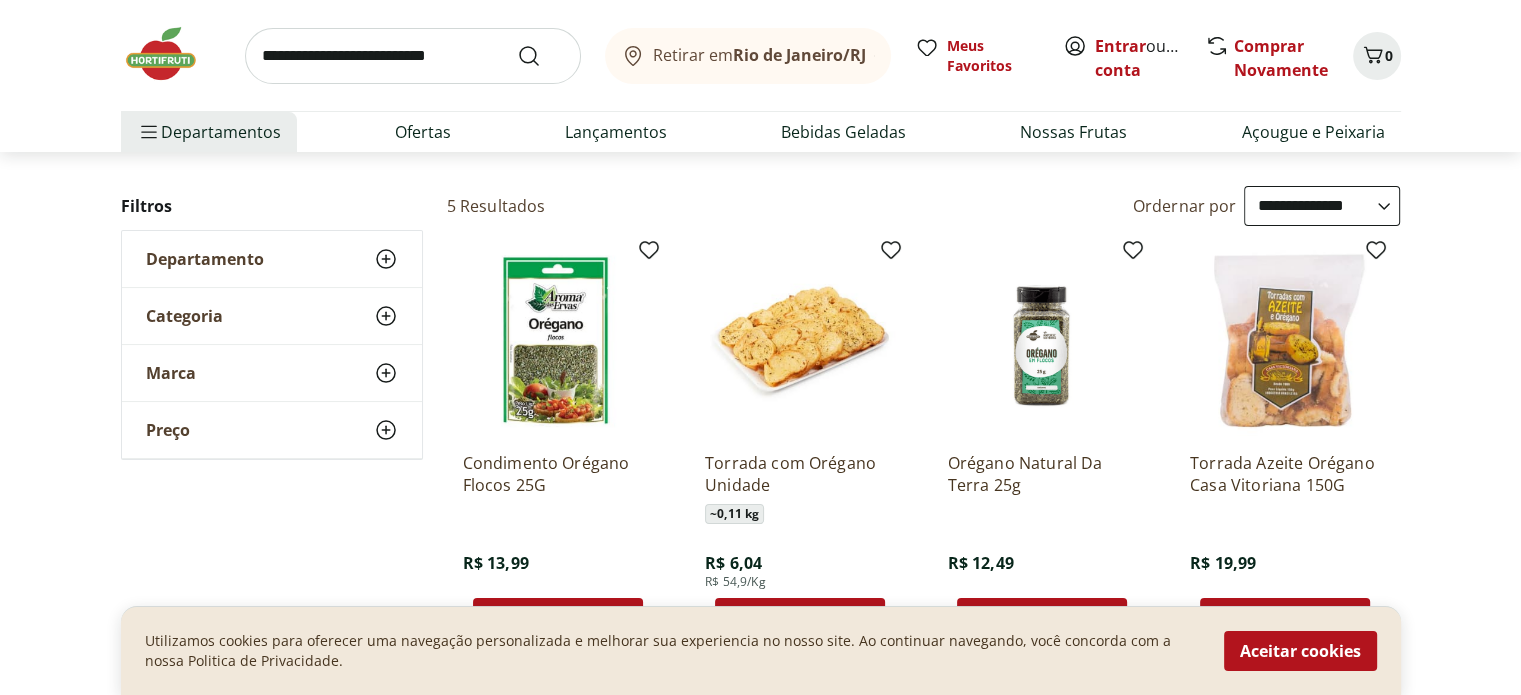 scroll, scrollTop: 183, scrollLeft: 0, axis: vertical 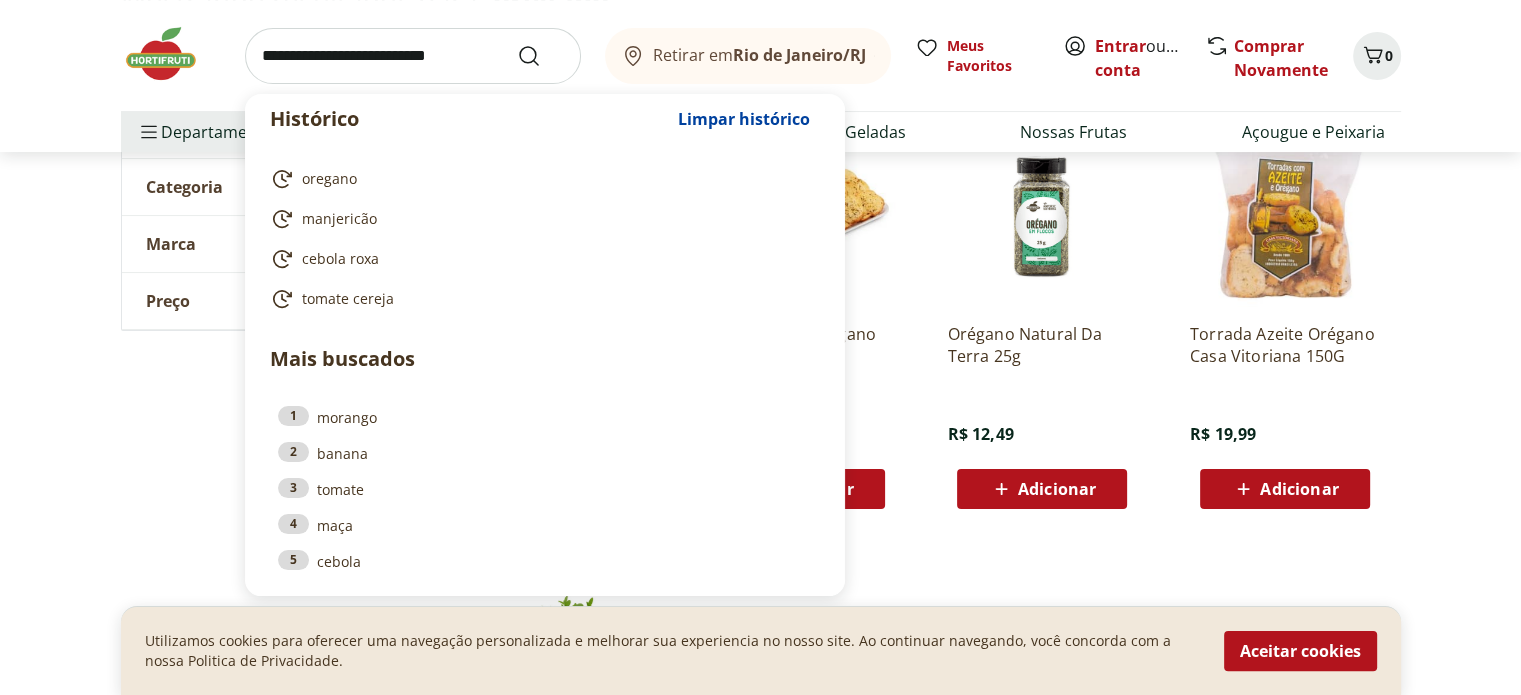 click at bounding box center [413, 56] 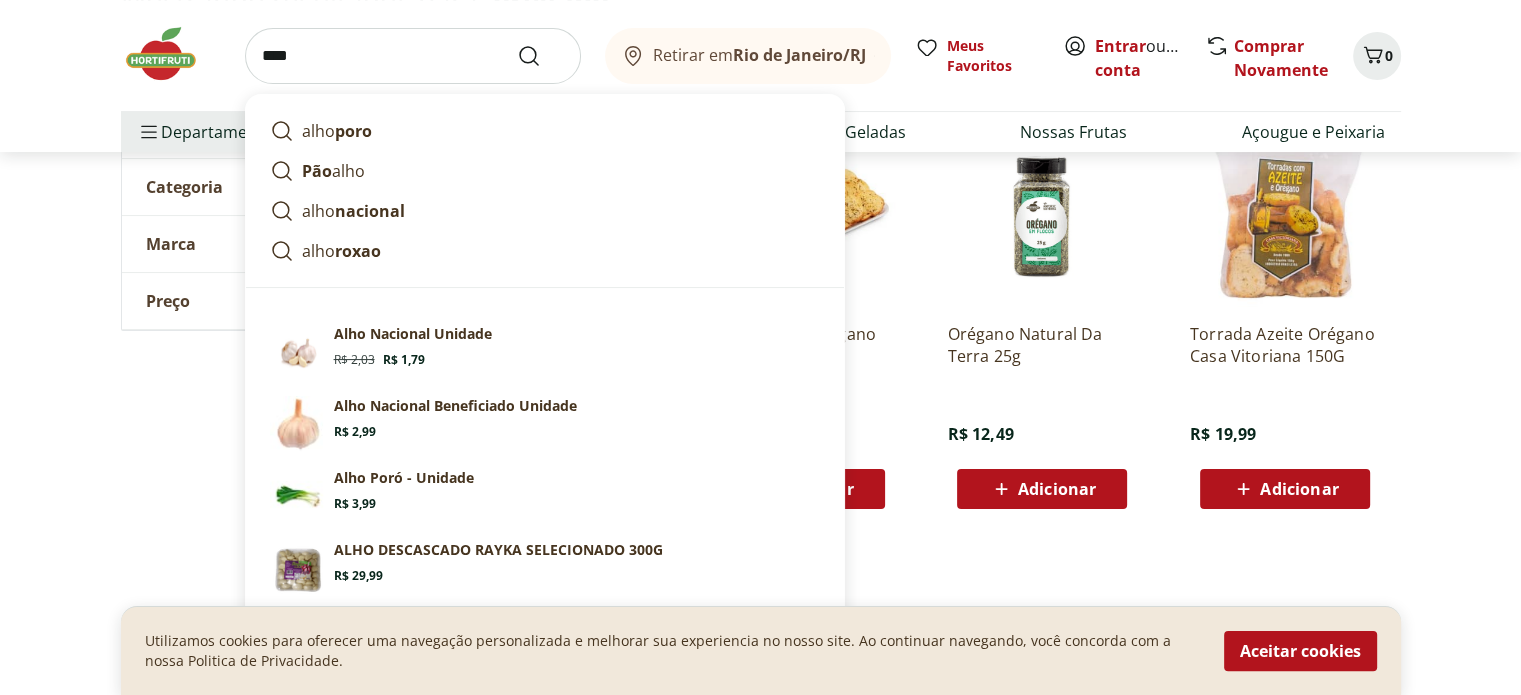 type on "****" 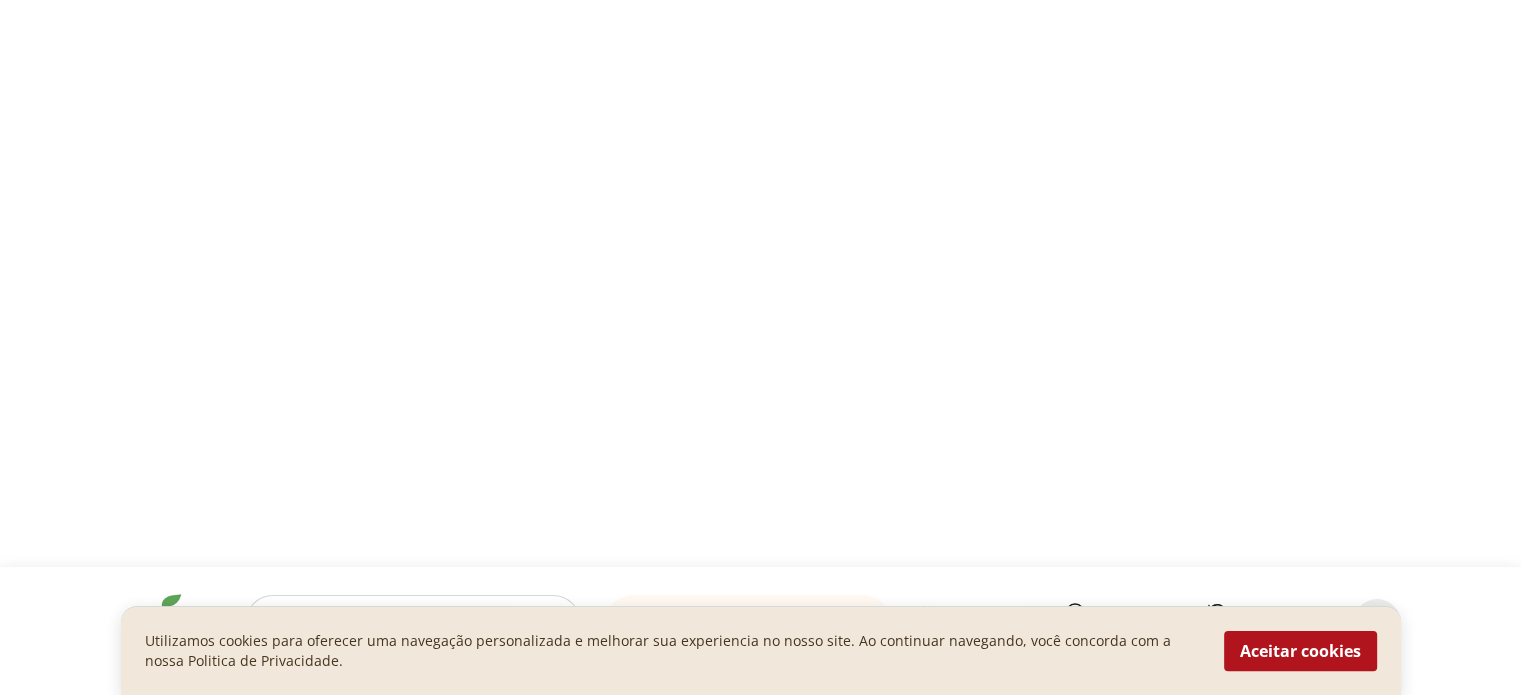 scroll, scrollTop: 0, scrollLeft: 0, axis: both 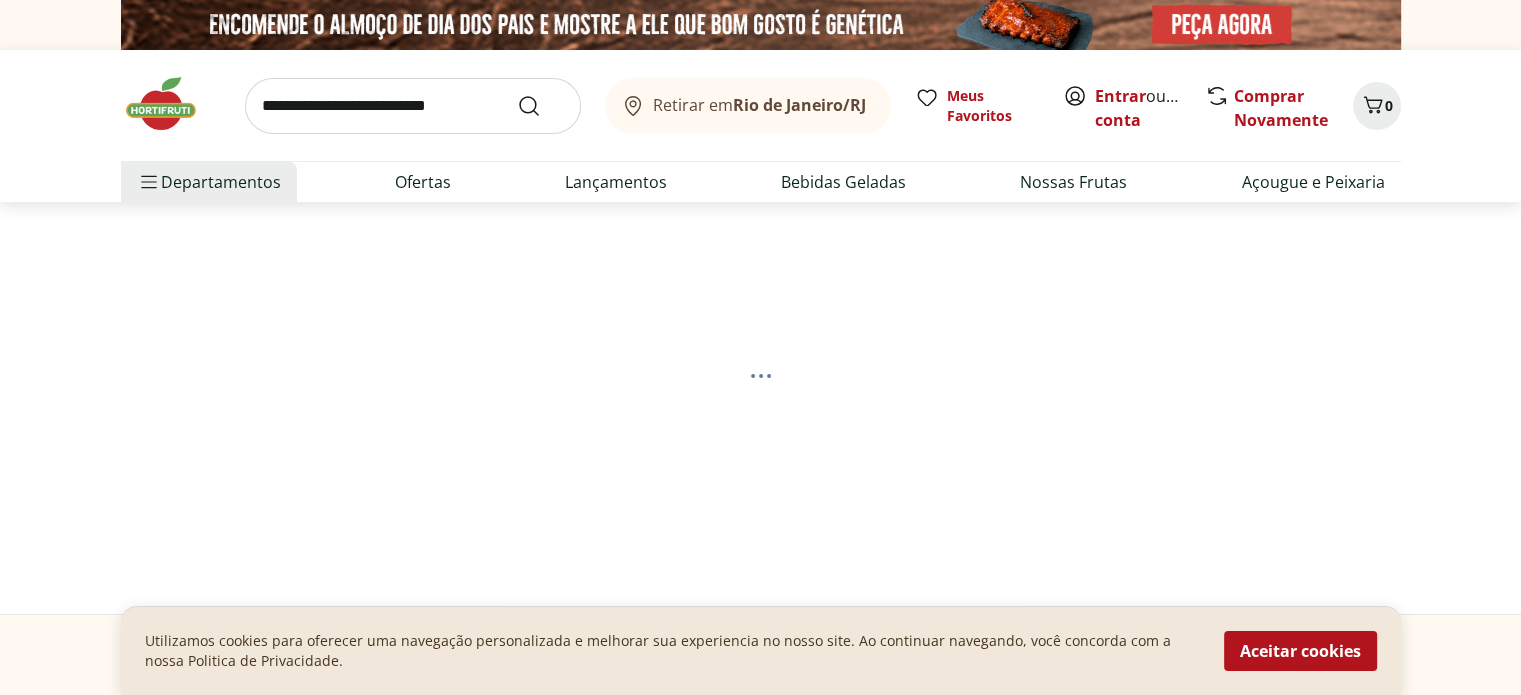 select on "**********" 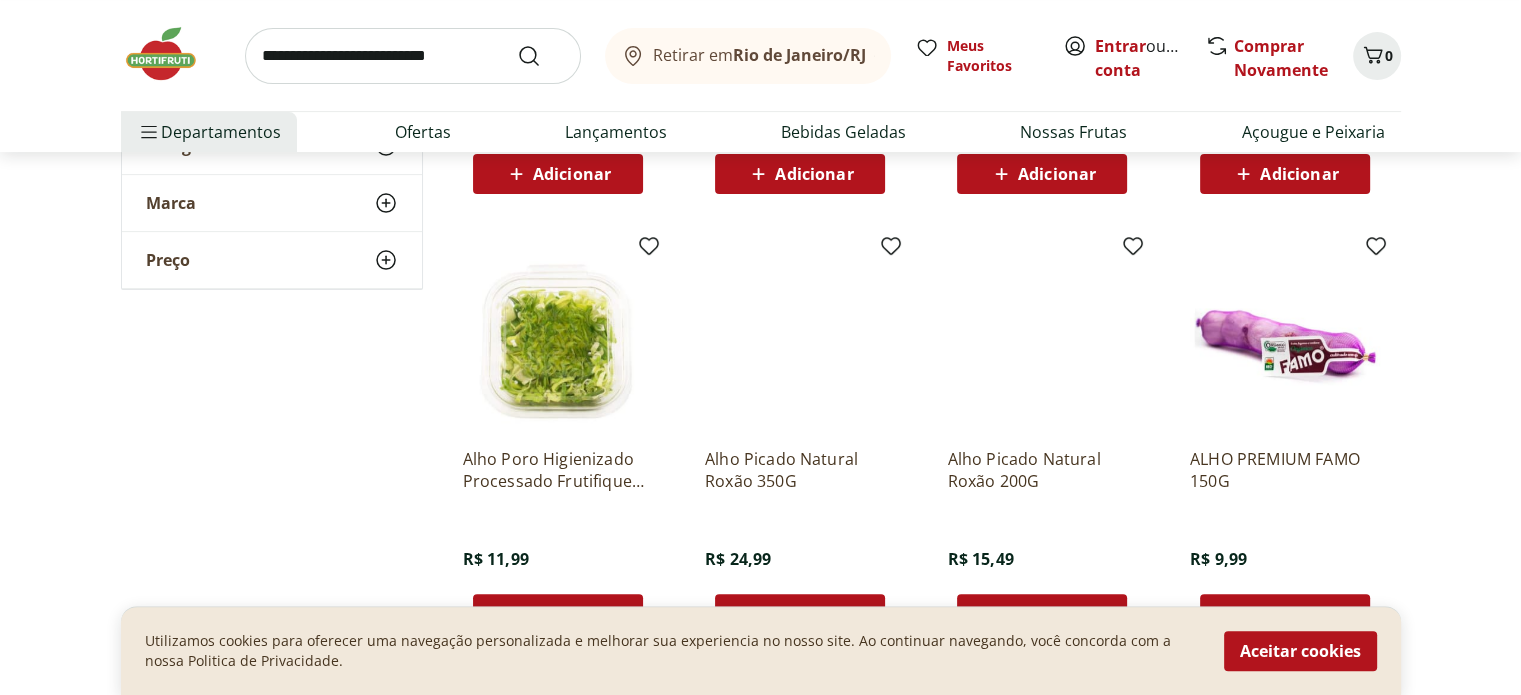 scroll, scrollTop: 0, scrollLeft: 0, axis: both 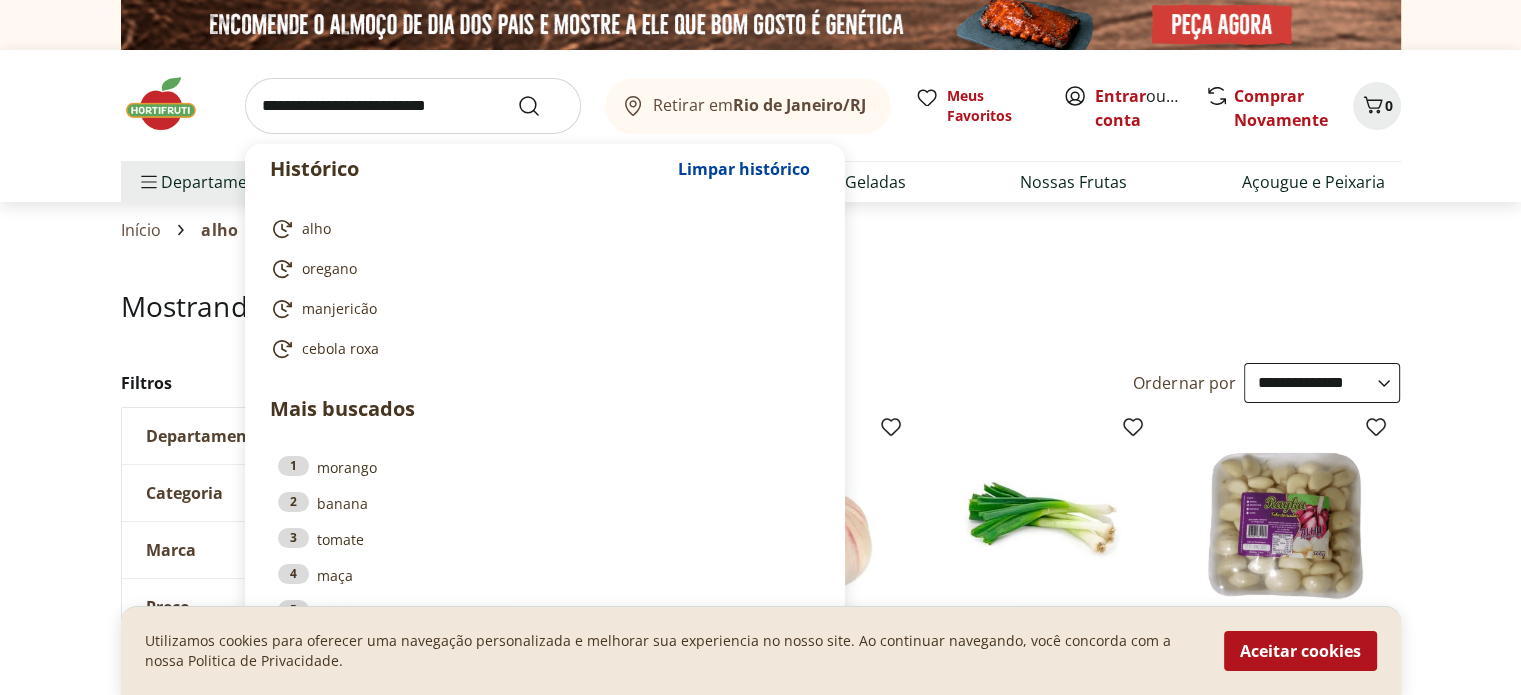 click at bounding box center (413, 106) 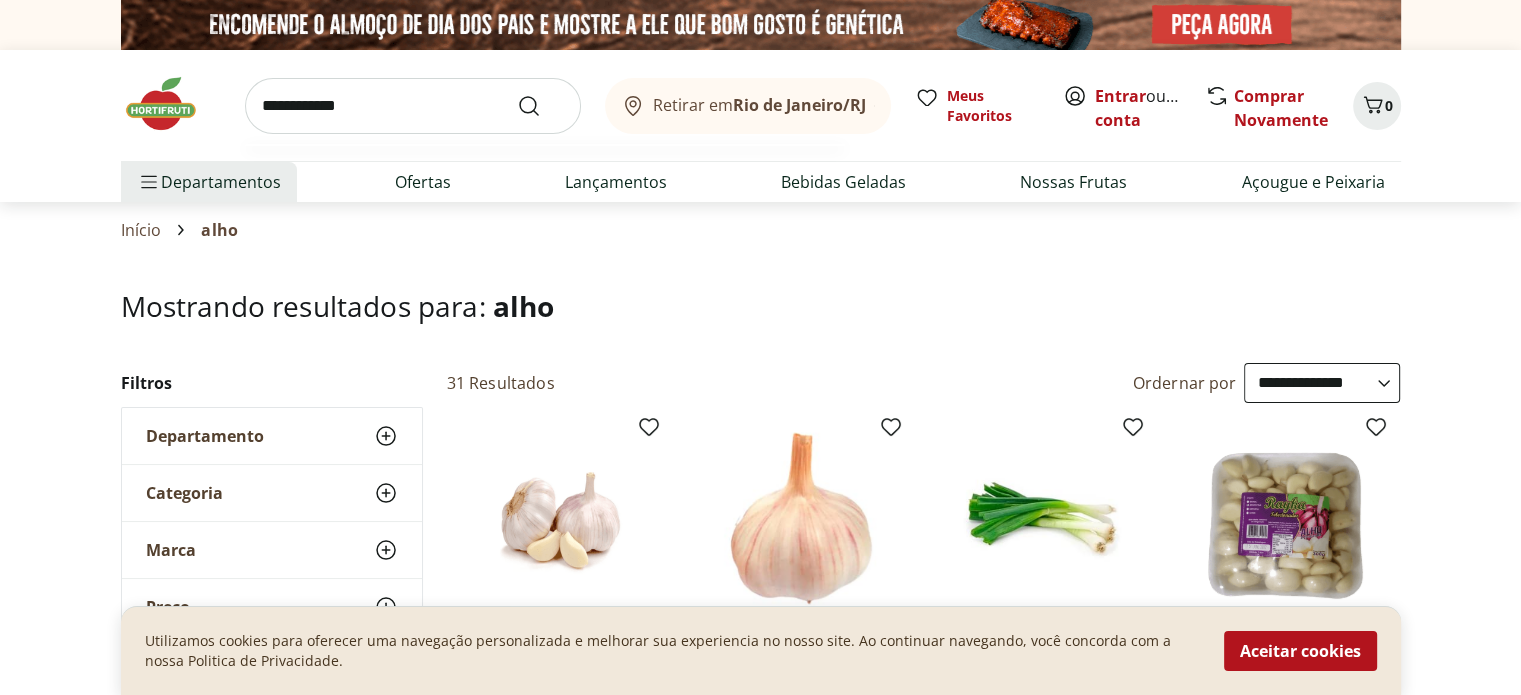 type on "**********" 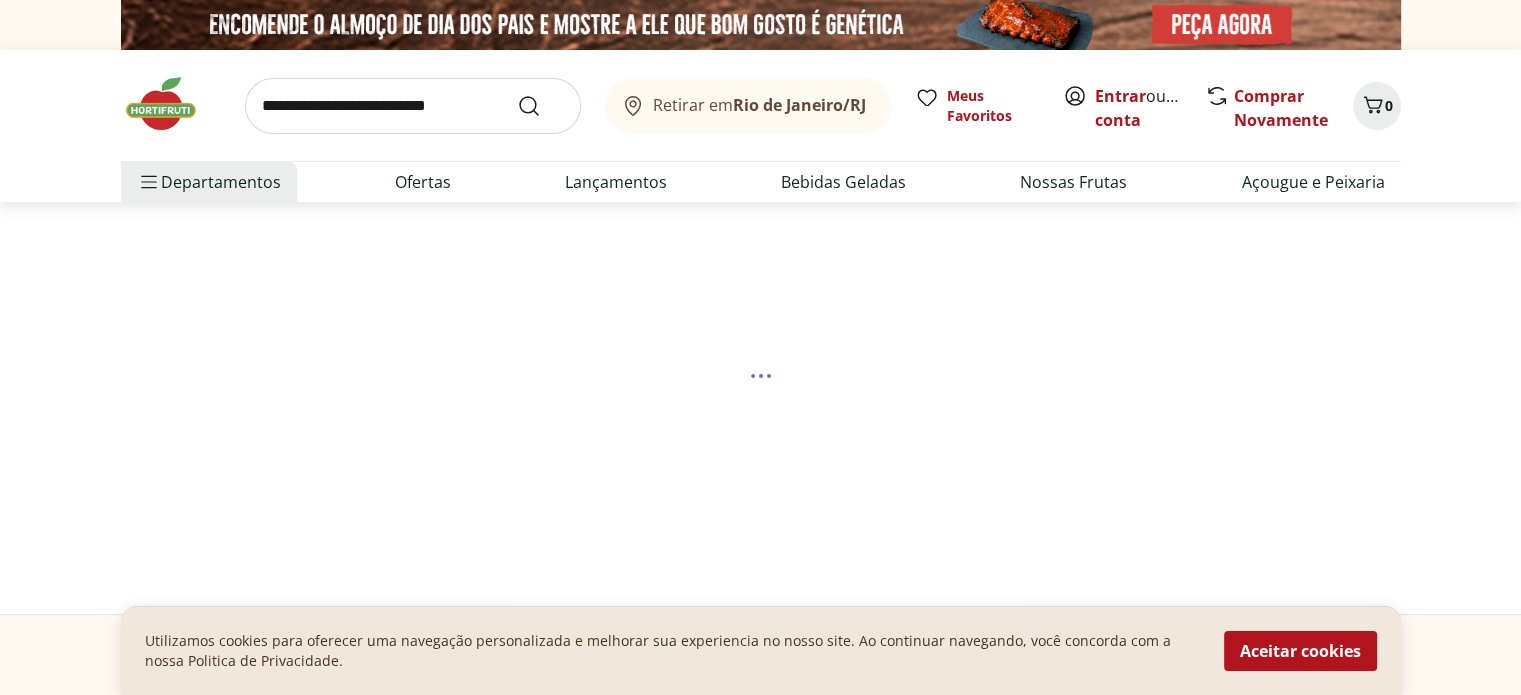 select on "**********" 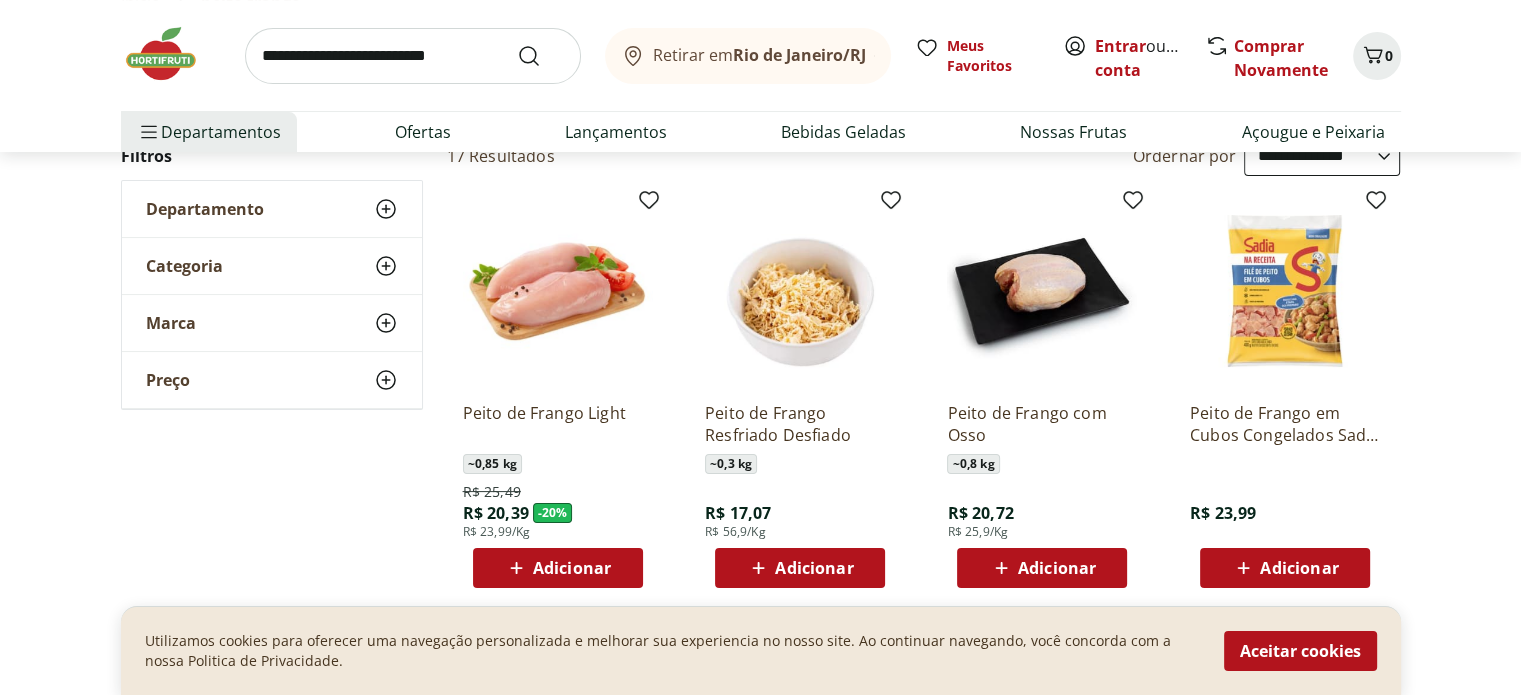 scroll, scrollTop: 232, scrollLeft: 0, axis: vertical 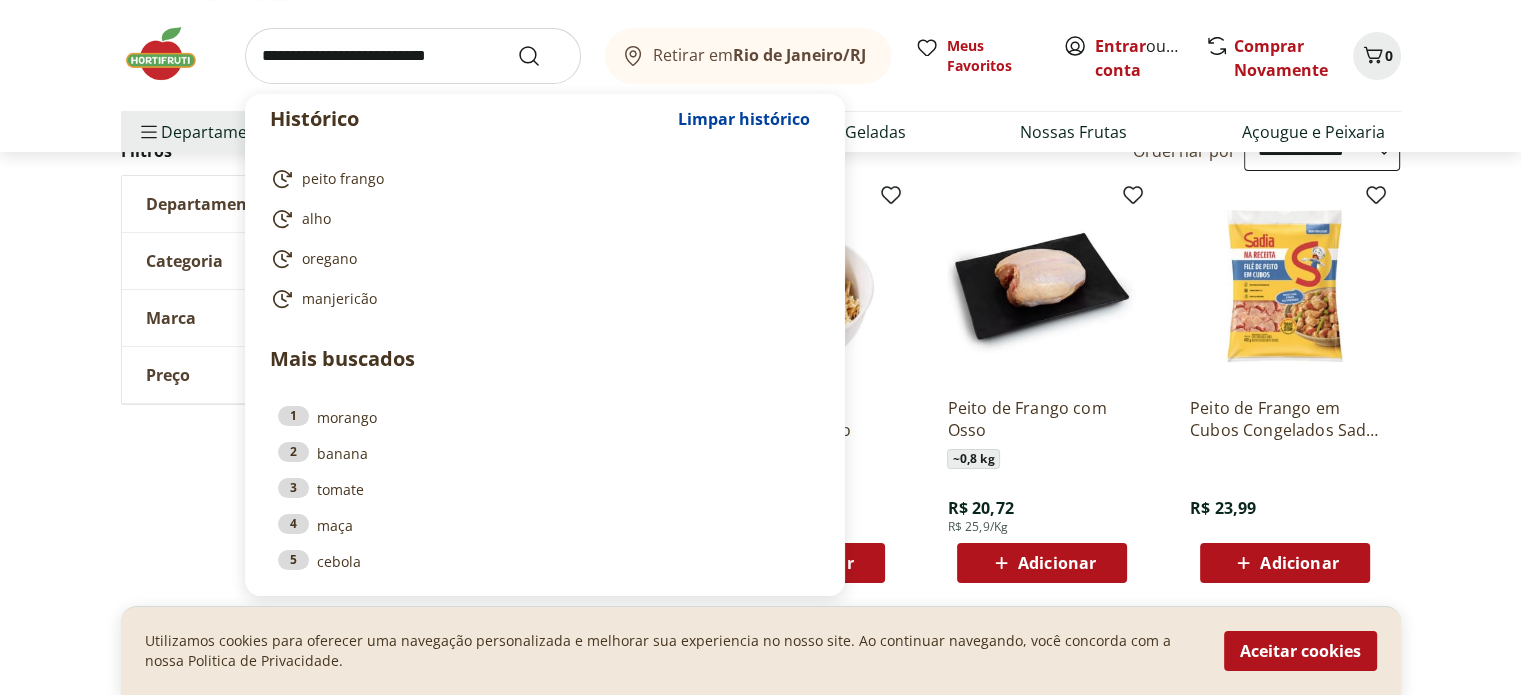 click at bounding box center [413, 56] 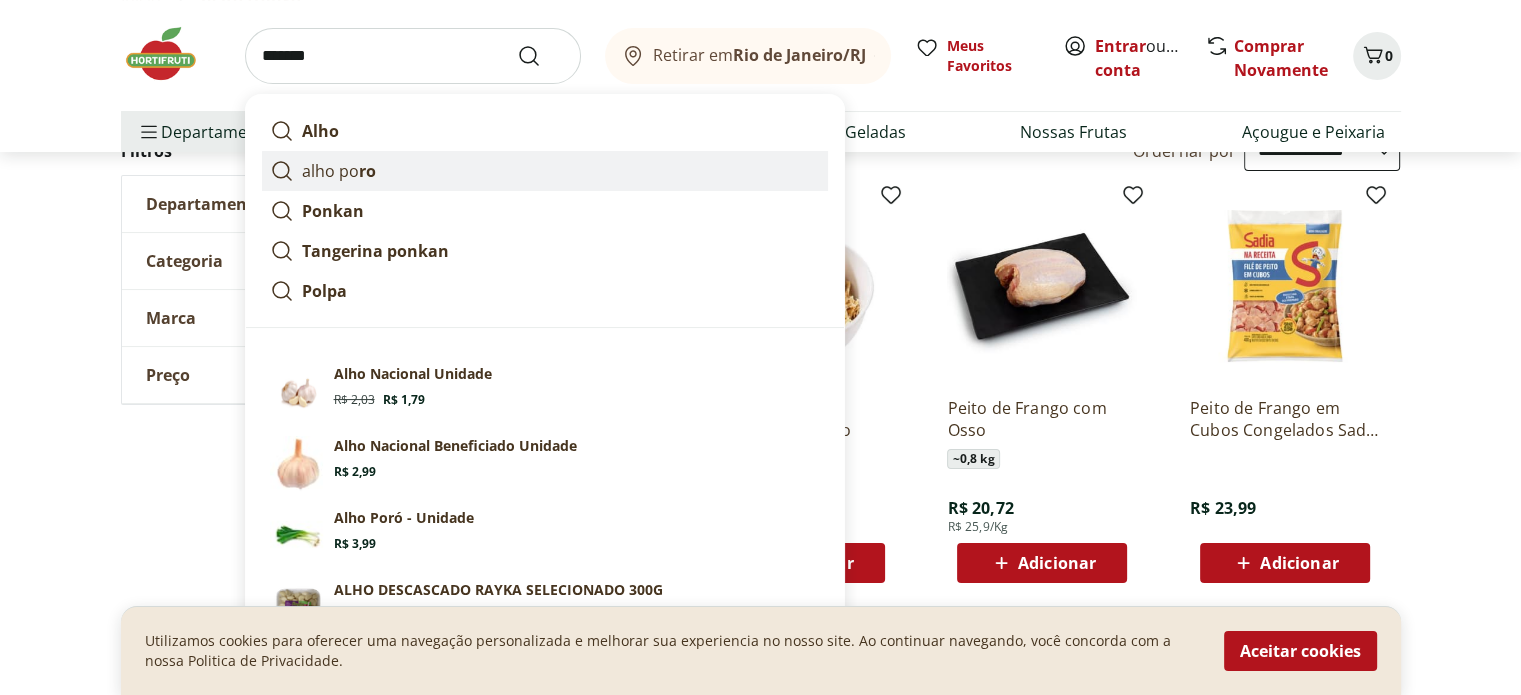 click on "alho po ro" at bounding box center (545, 171) 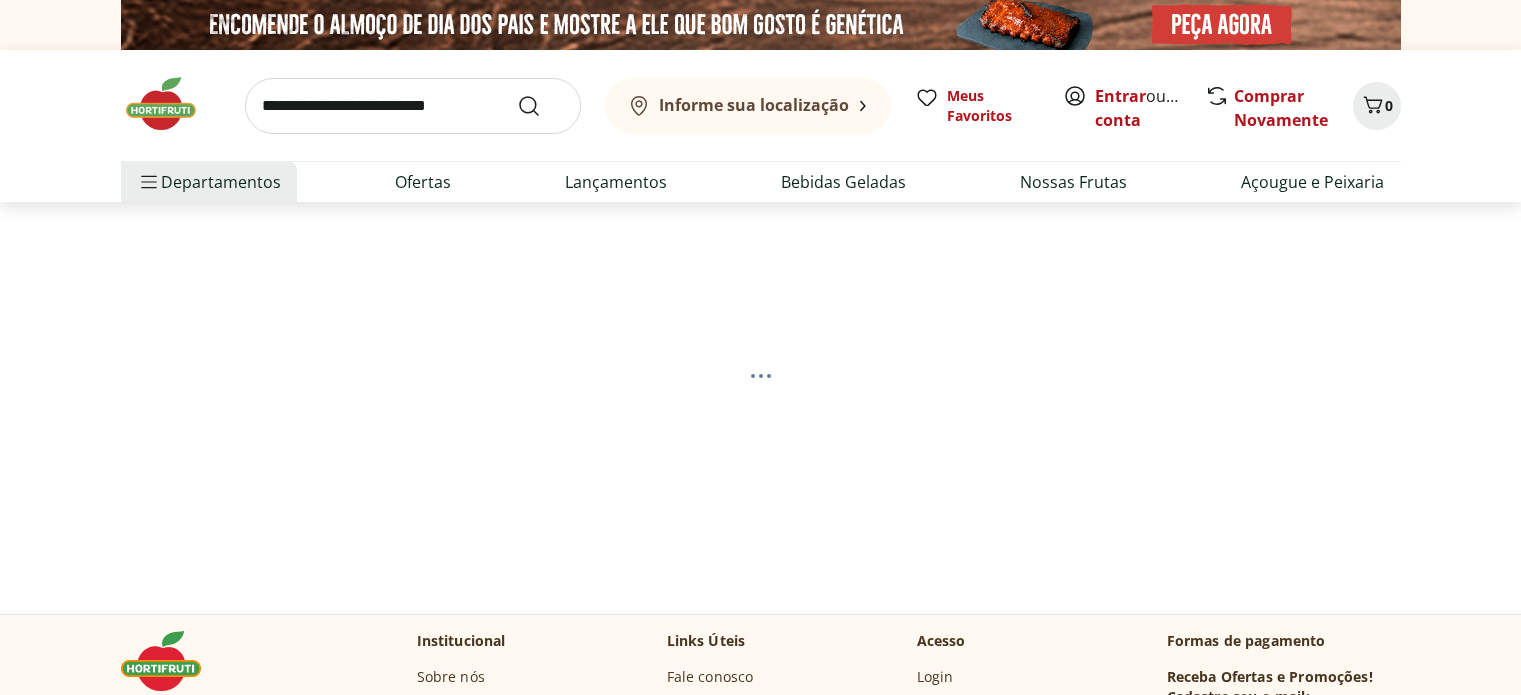 scroll, scrollTop: 0, scrollLeft: 0, axis: both 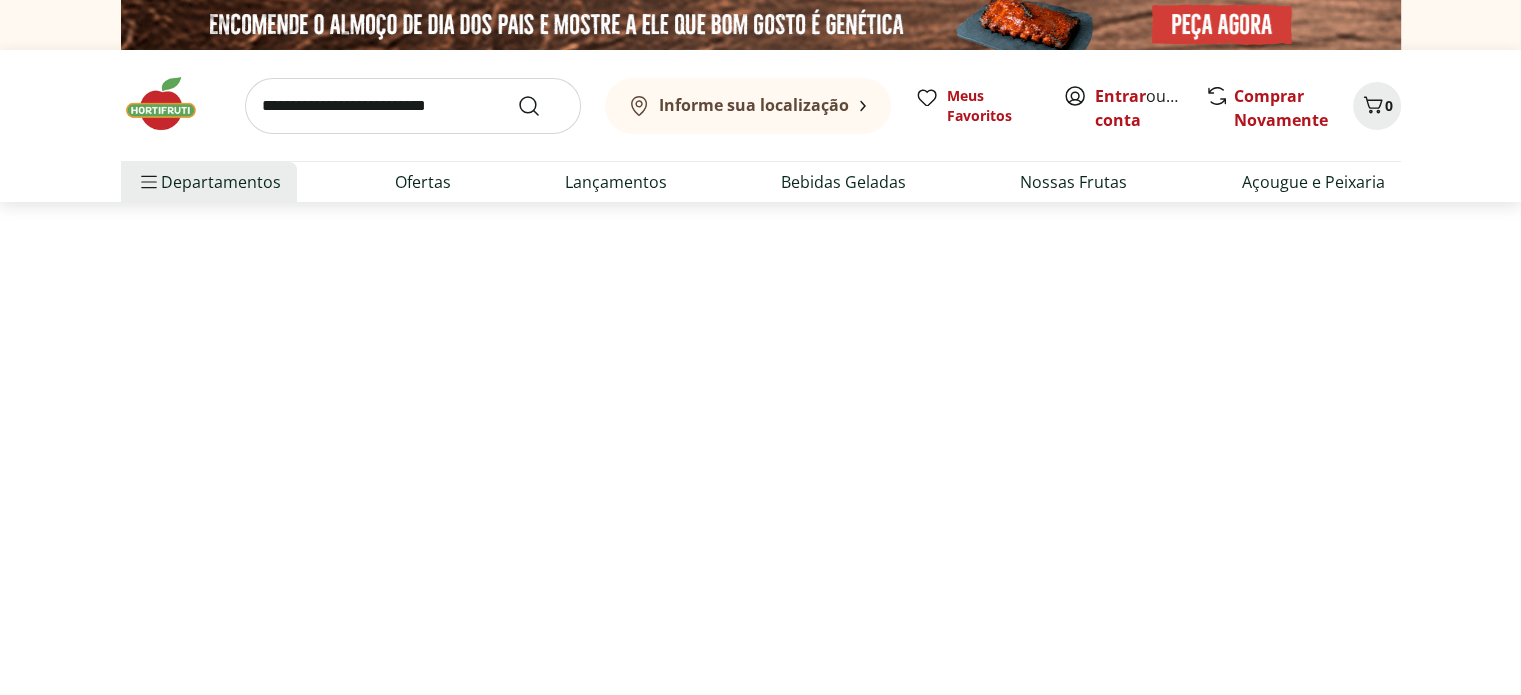 select on "**********" 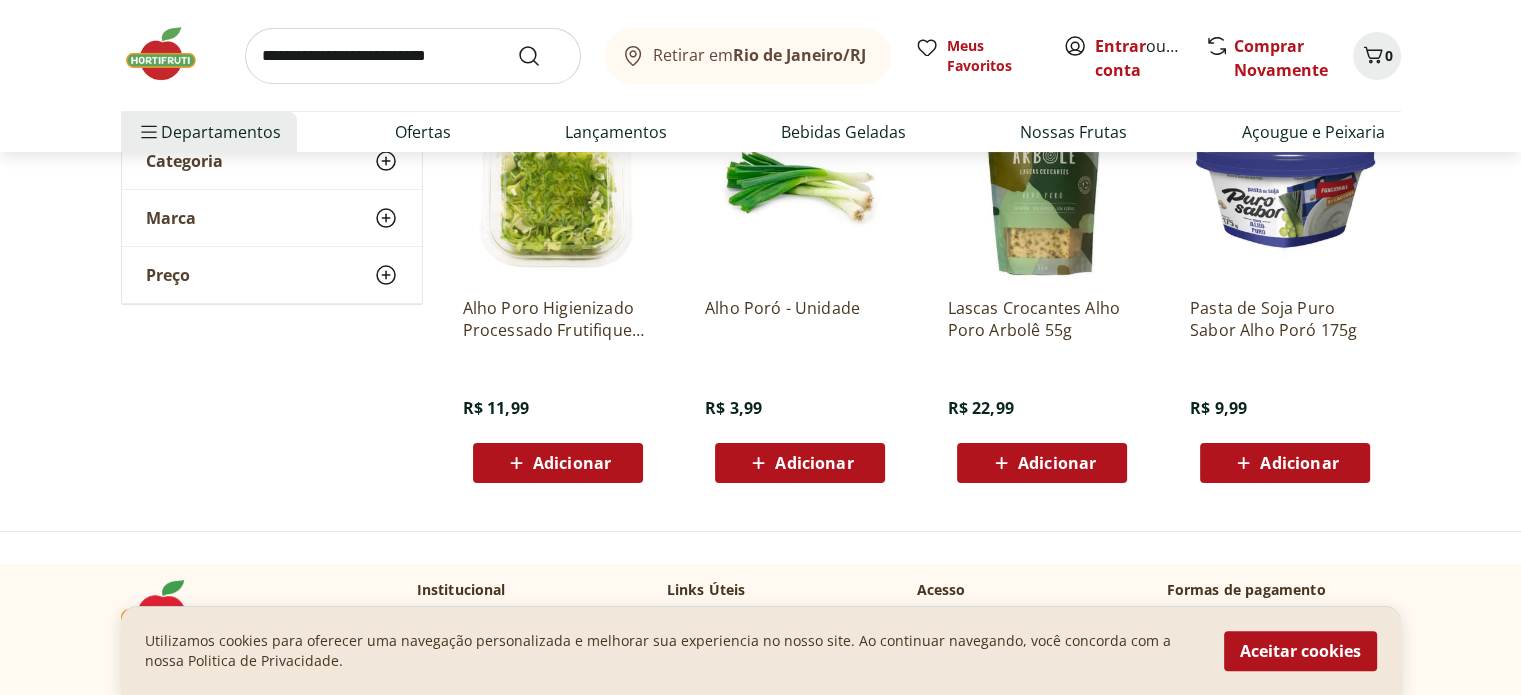 scroll, scrollTop: 325, scrollLeft: 0, axis: vertical 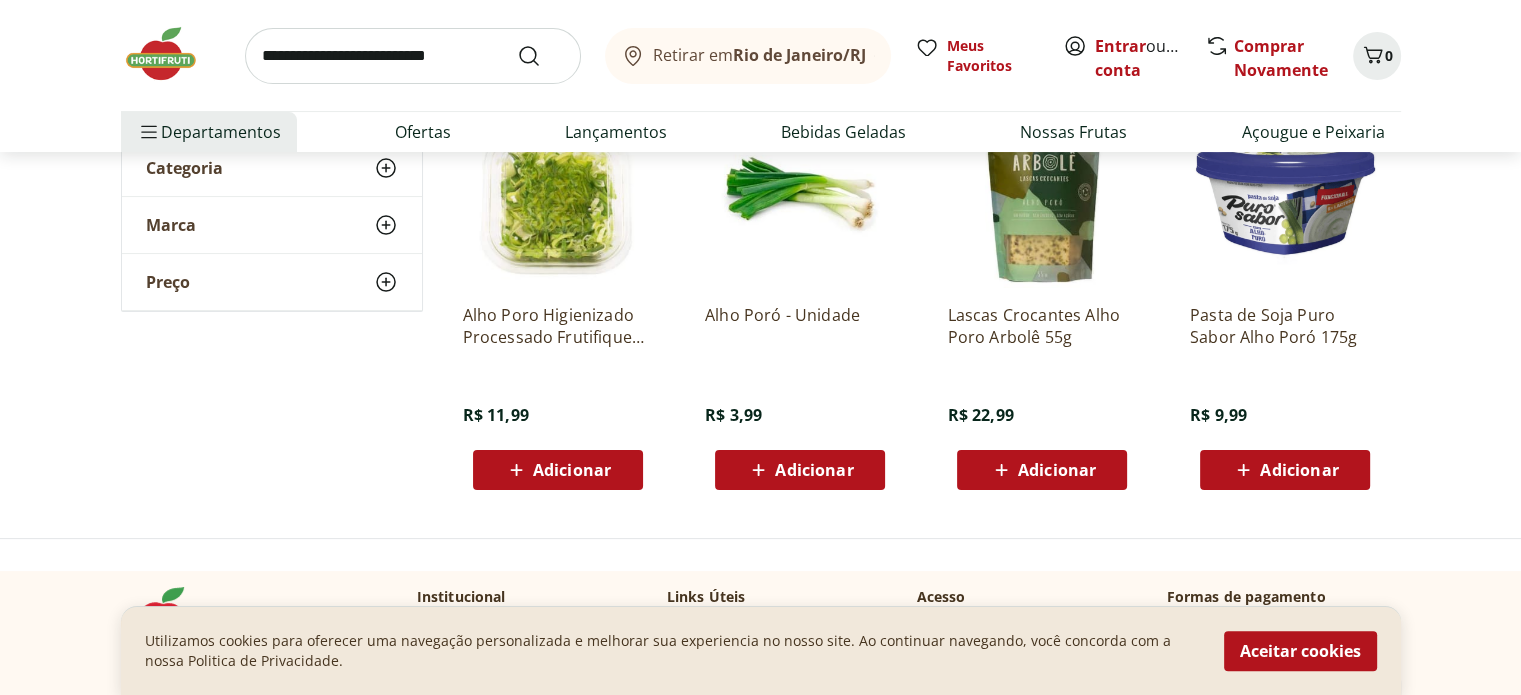 click on "Alho Poro Higienizado Processado Frutifique 110g" at bounding box center [558, 326] 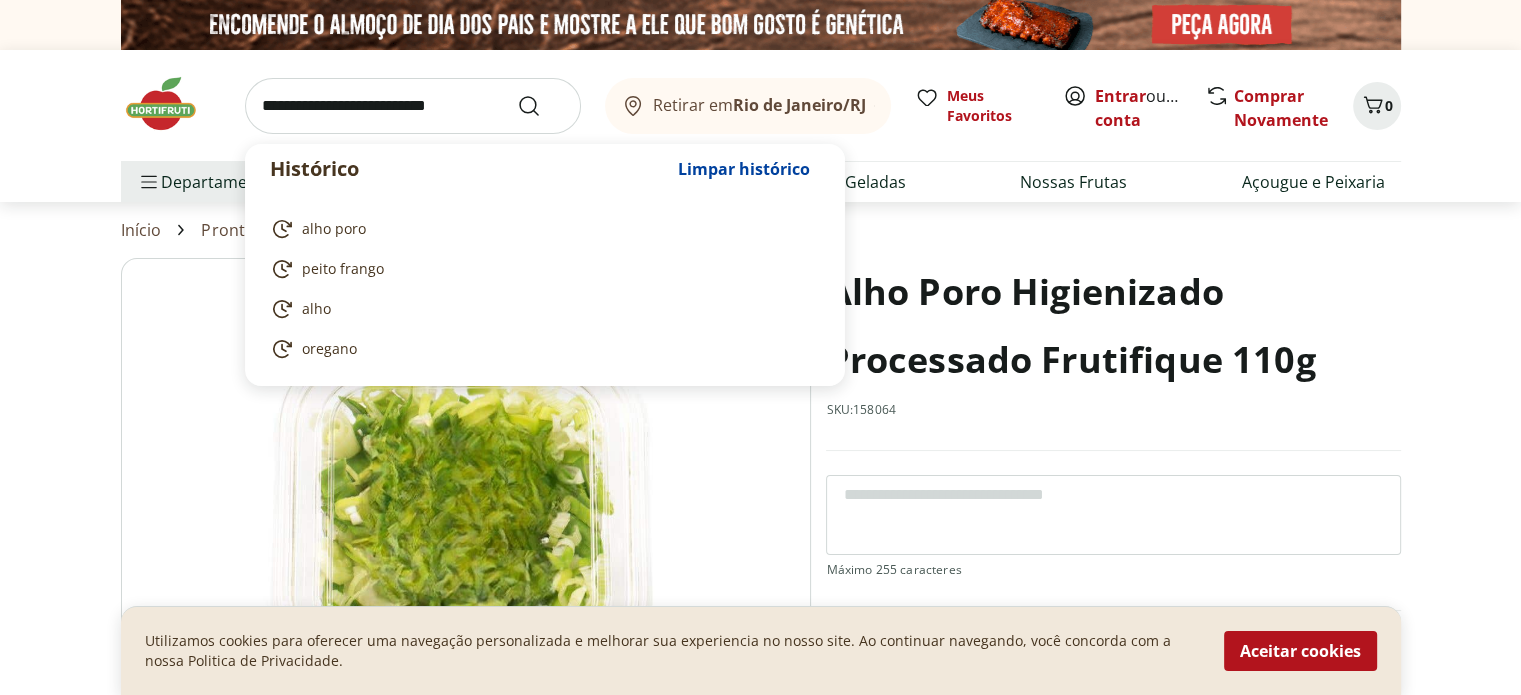 click at bounding box center [413, 106] 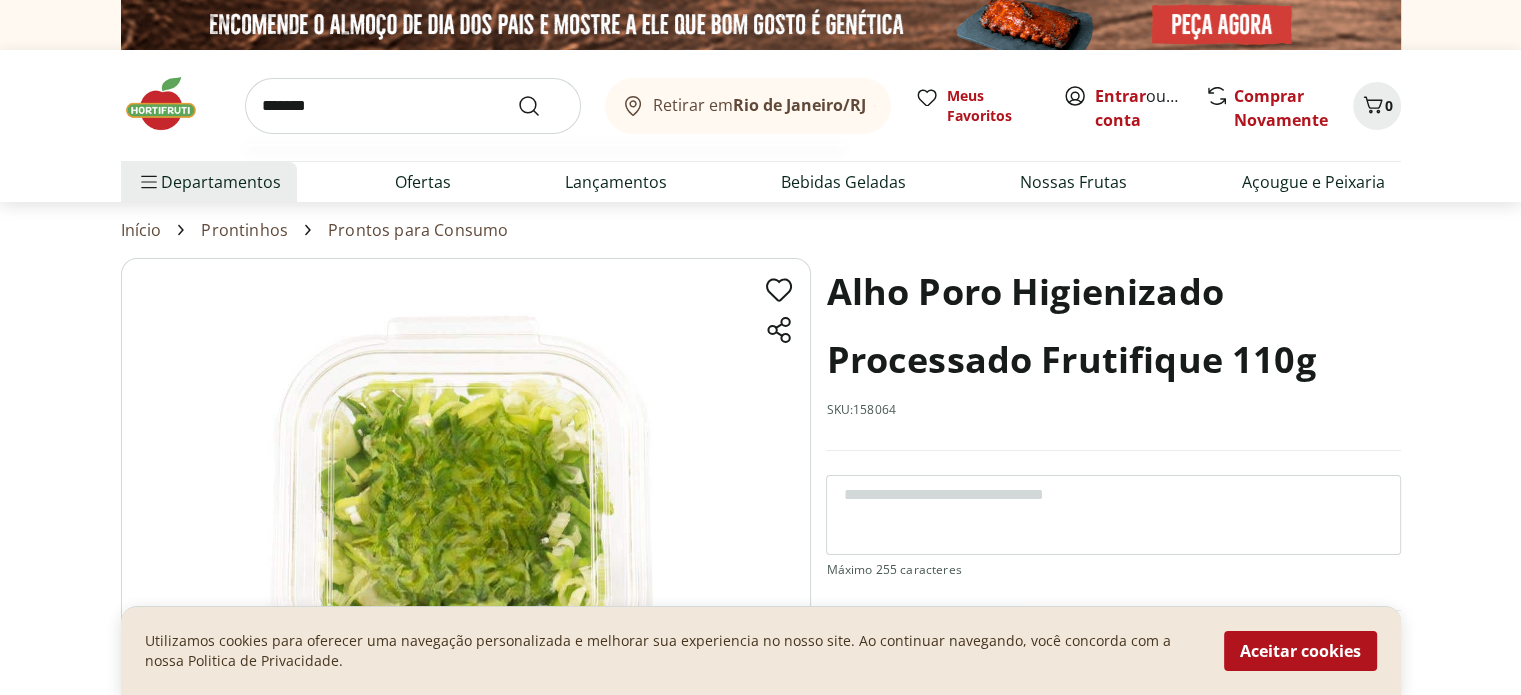 type on "*******" 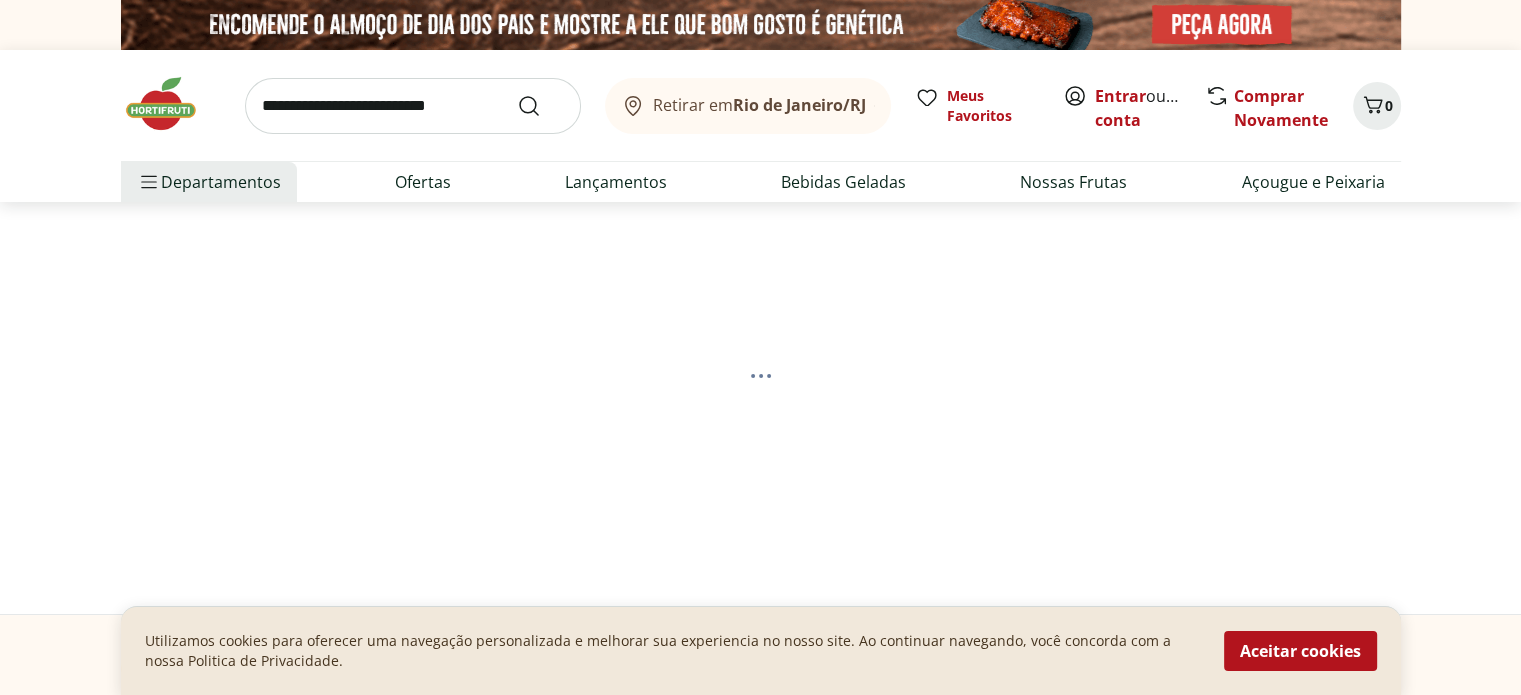 select on "**********" 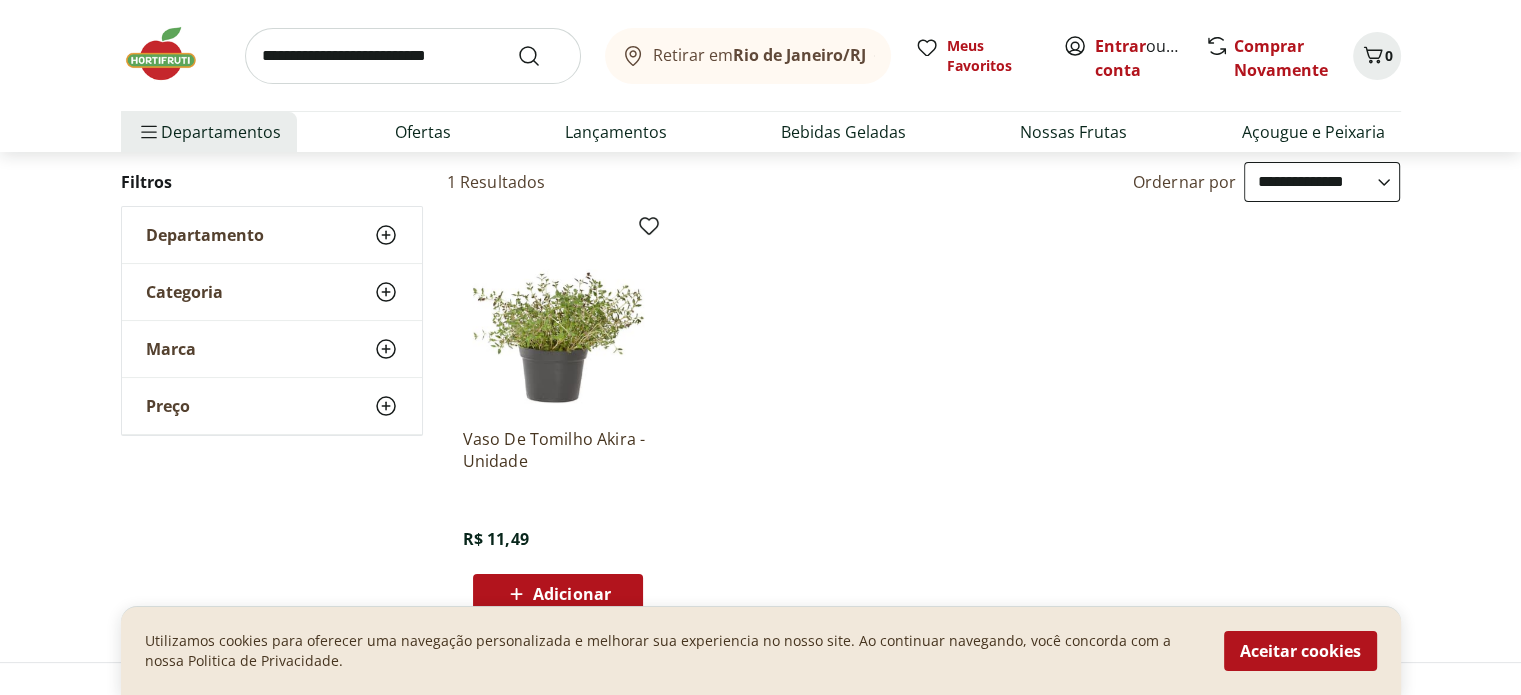 scroll, scrollTop: 0, scrollLeft: 0, axis: both 